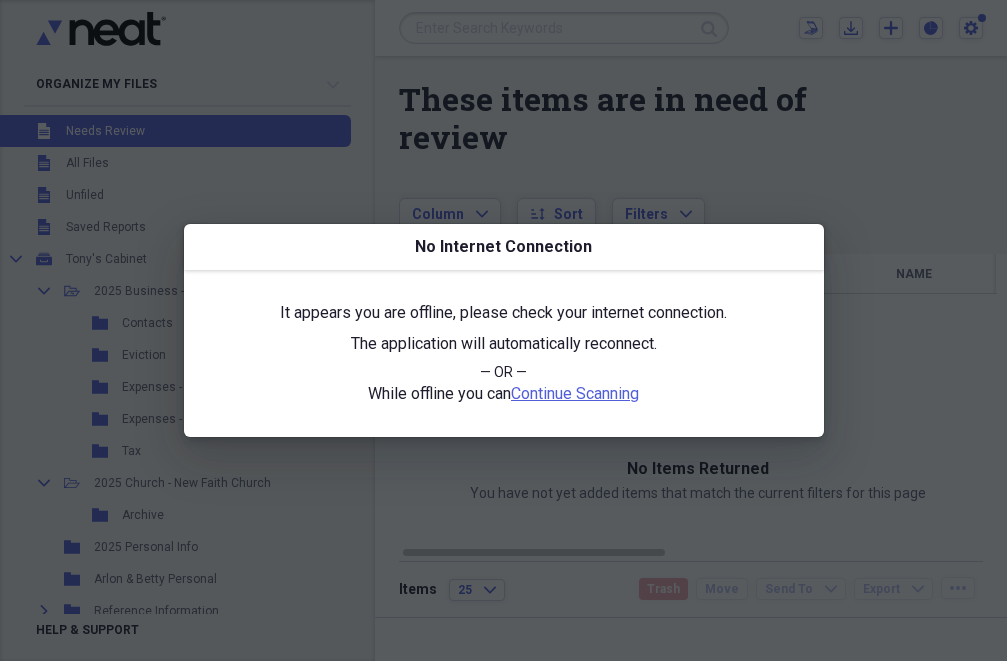 scroll, scrollTop: 0, scrollLeft: 0, axis: both 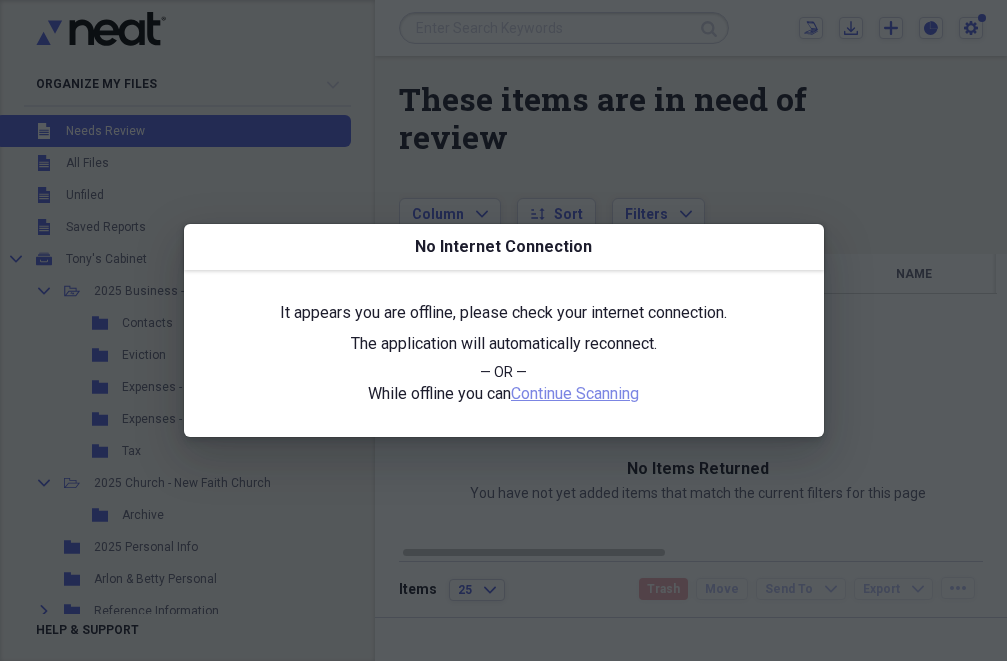 click on "Continue Scanning" at bounding box center [575, 393] 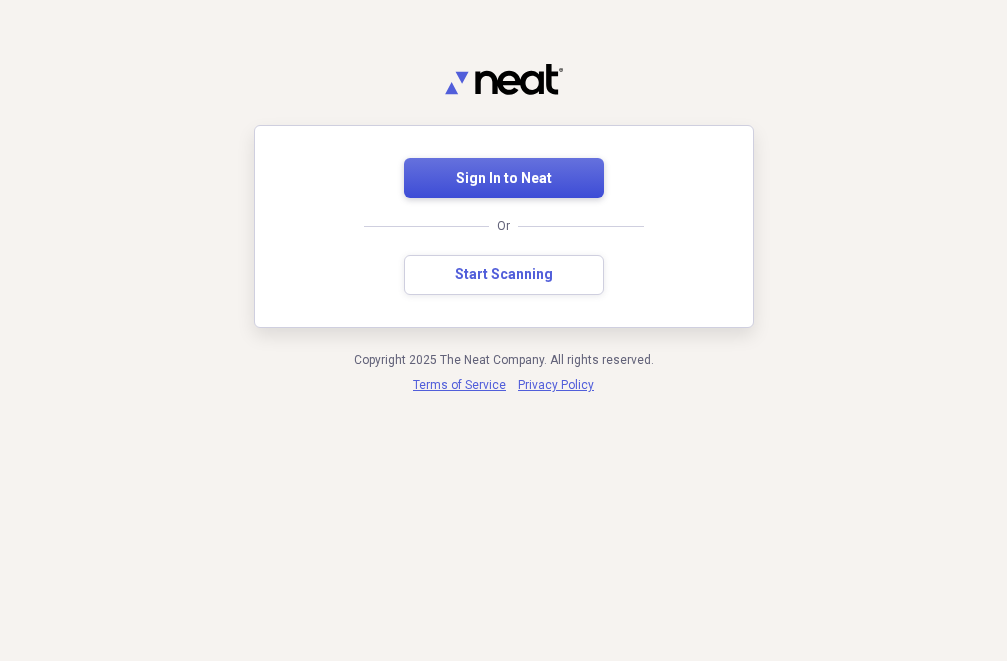 scroll, scrollTop: 0, scrollLeft: 0, axis: both 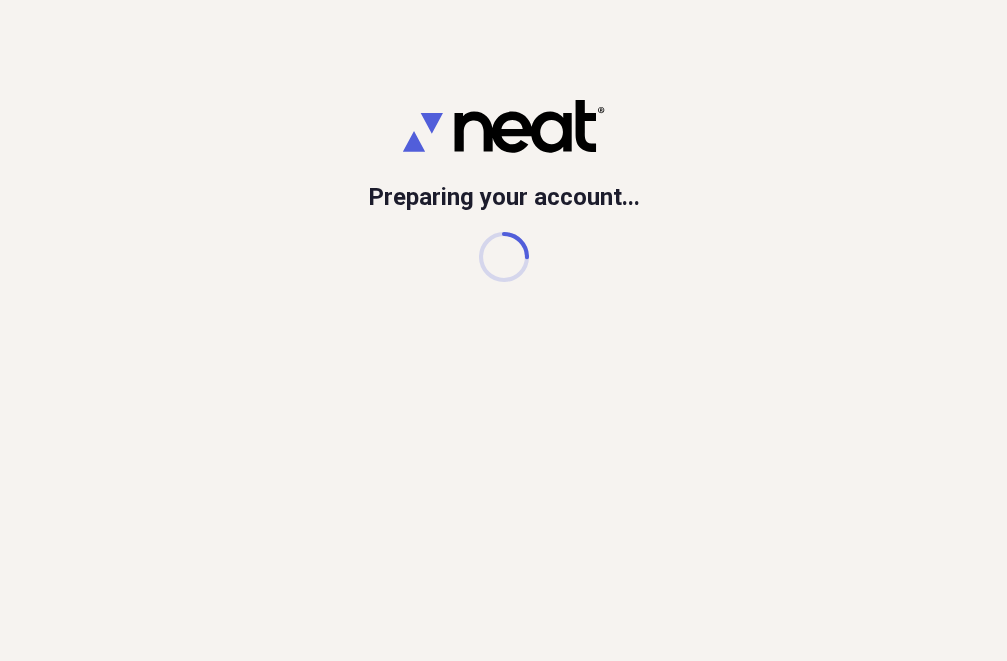 click on "Preparing your account..." at bounding box center (503, 330) 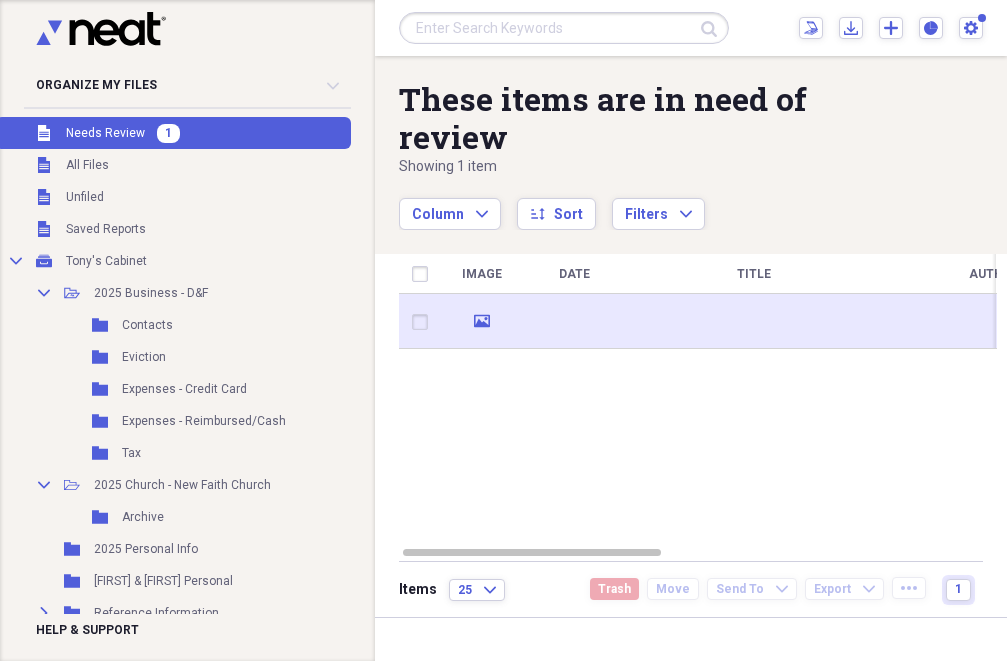 click at bounding box center [574, 321] 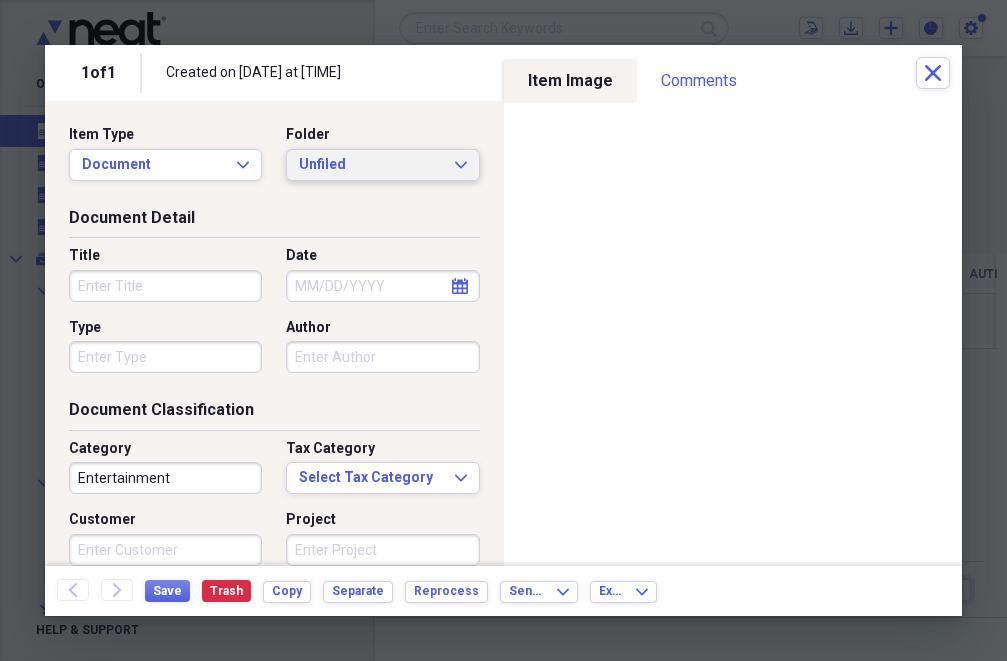 click on "Expand" 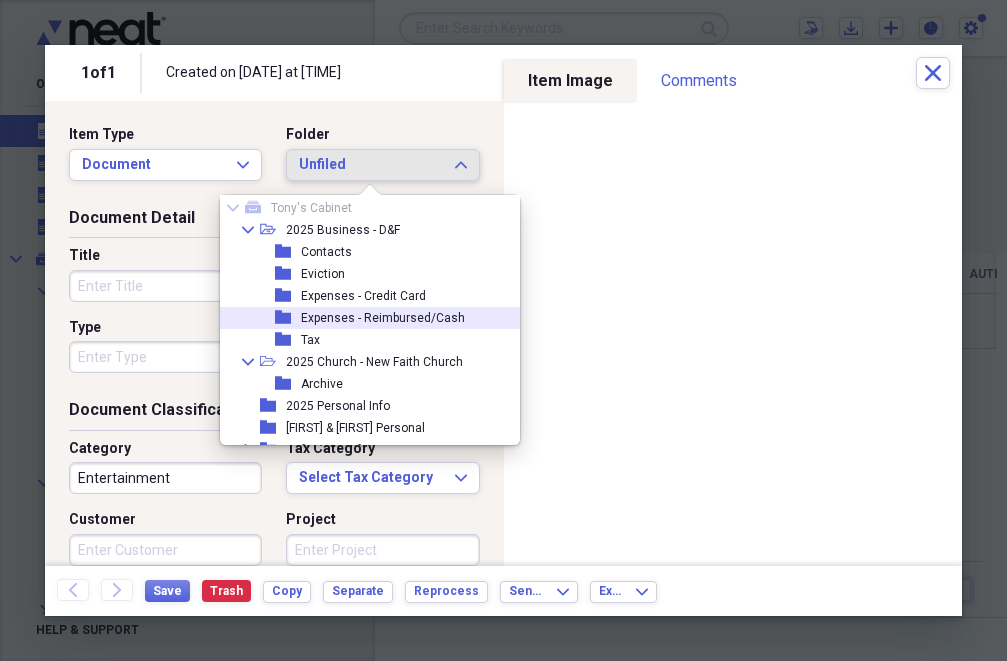 scroll, scrollTop: 0, scrollLeft: 0, axis: both 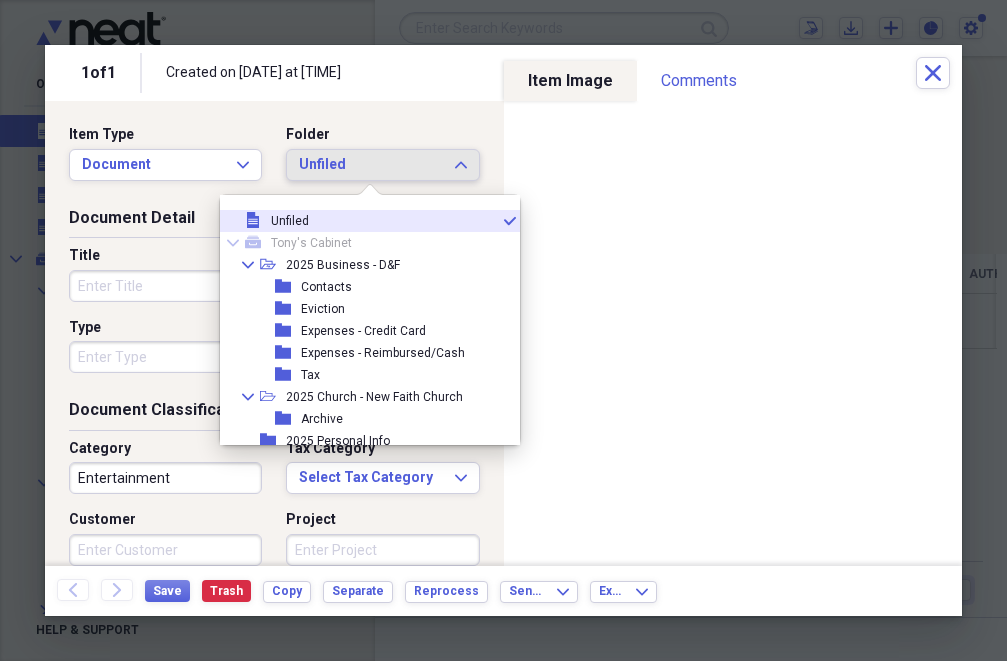 click on "Unfiled" at bounding box center [370, 165] 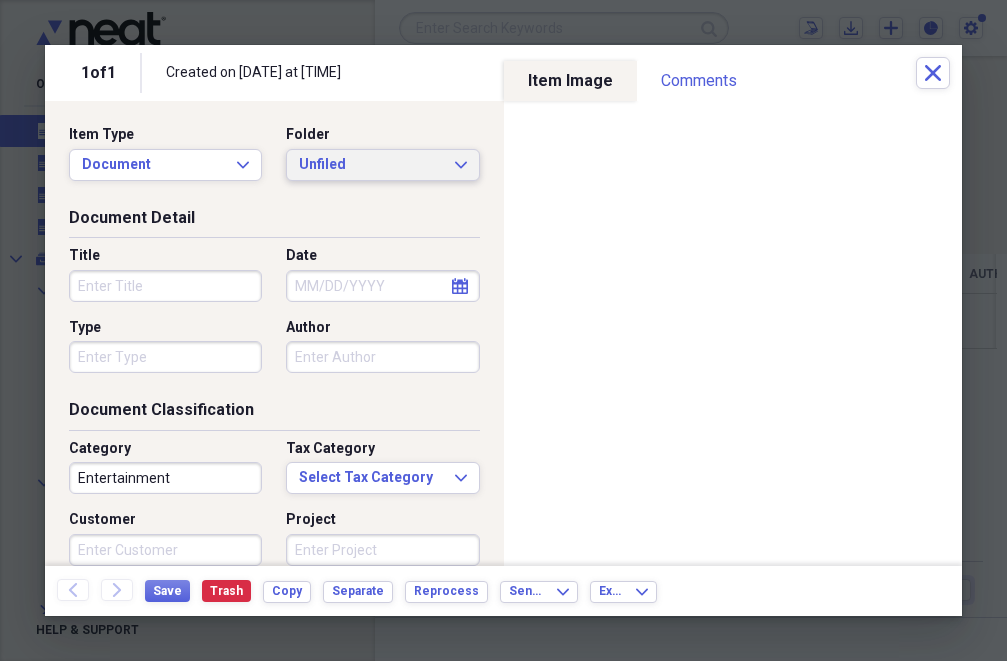 click on "Unfiled" at bounding box center (370, 165) 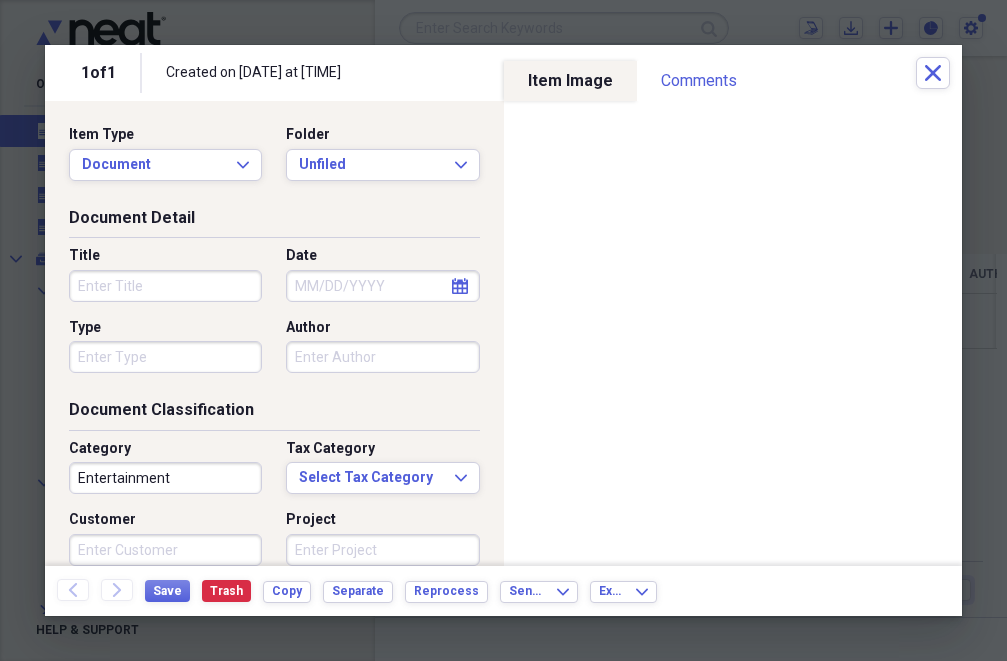 click on "Item Type Document Expand Folder Unfiled Expand Document Detail Title Date calendar Calendar Type Author Document Classification Category Entertainment Tax Category Select Tax Category Expand Customer Project Notes Additional Information Subject Topic Action Type Application Received calendar Calendar Date Sent calendar Calendar From To Date Due calendar Calendar" at bounding box center (274, 333) 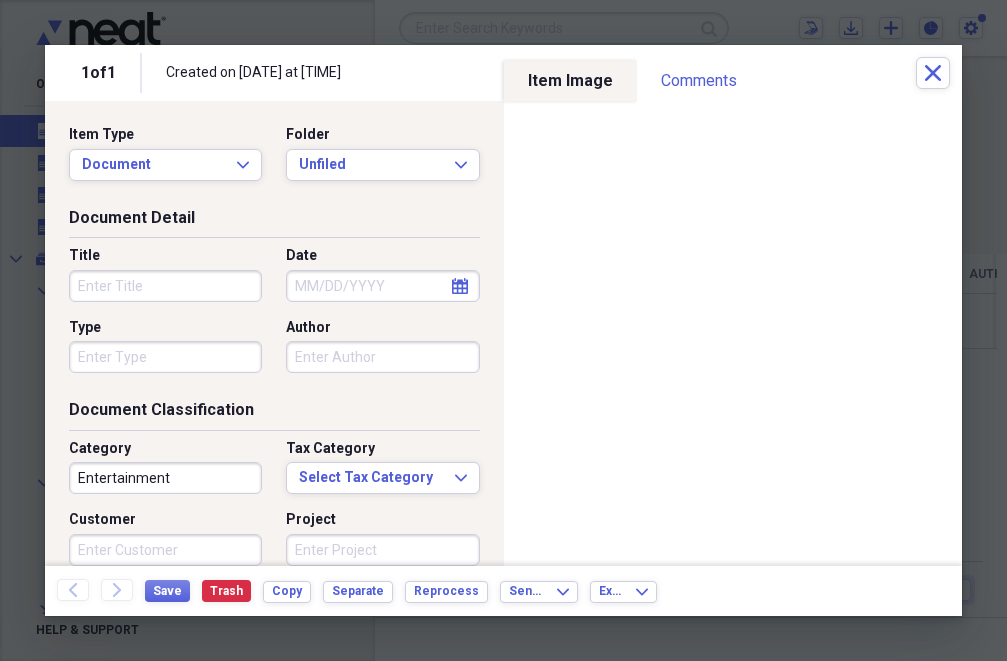 click on "Title" at bounding box center (165, 286) 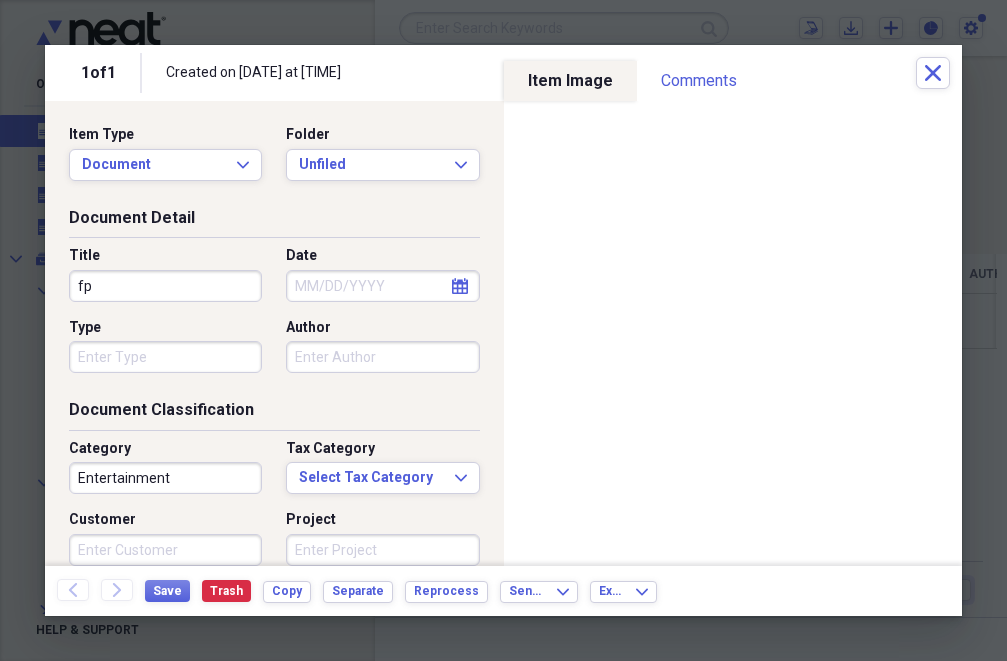 type on "f" 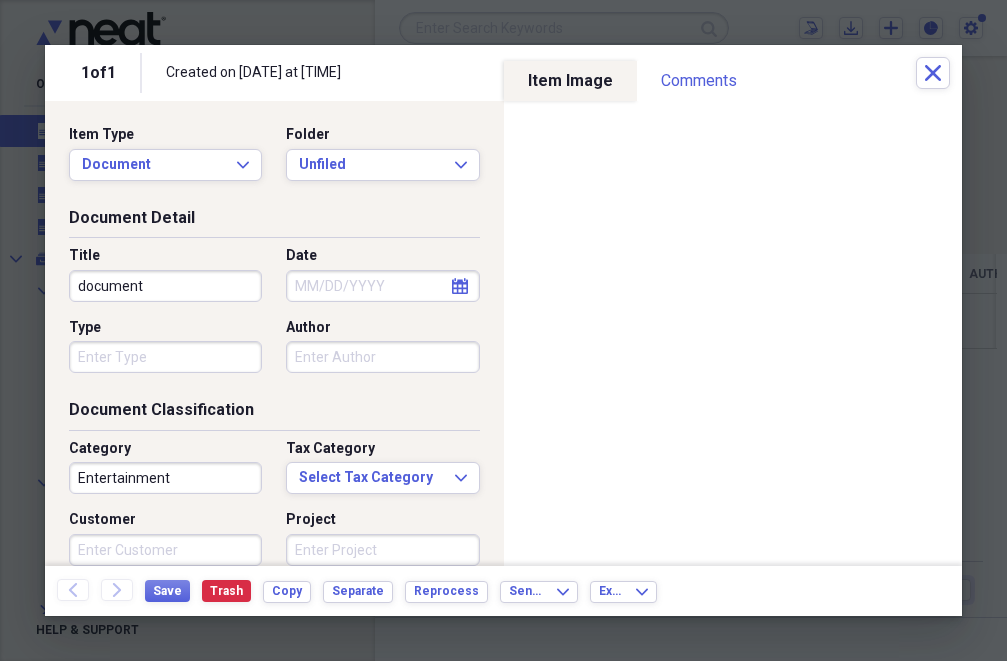 type on "document" 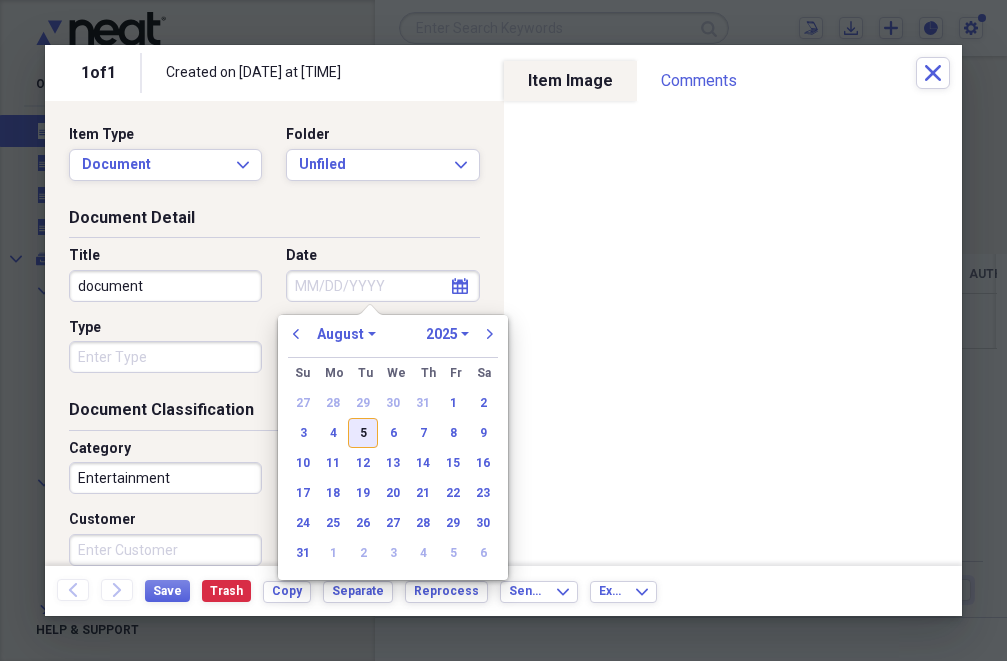 click on "5" at bounding box center (363, 433) 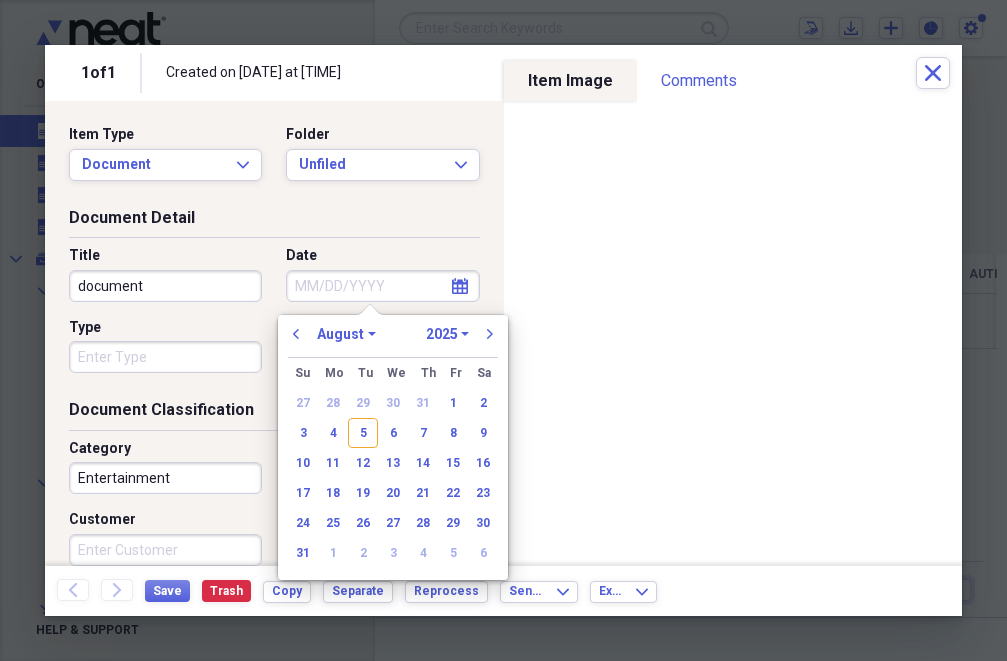 type on "08/05/2025" 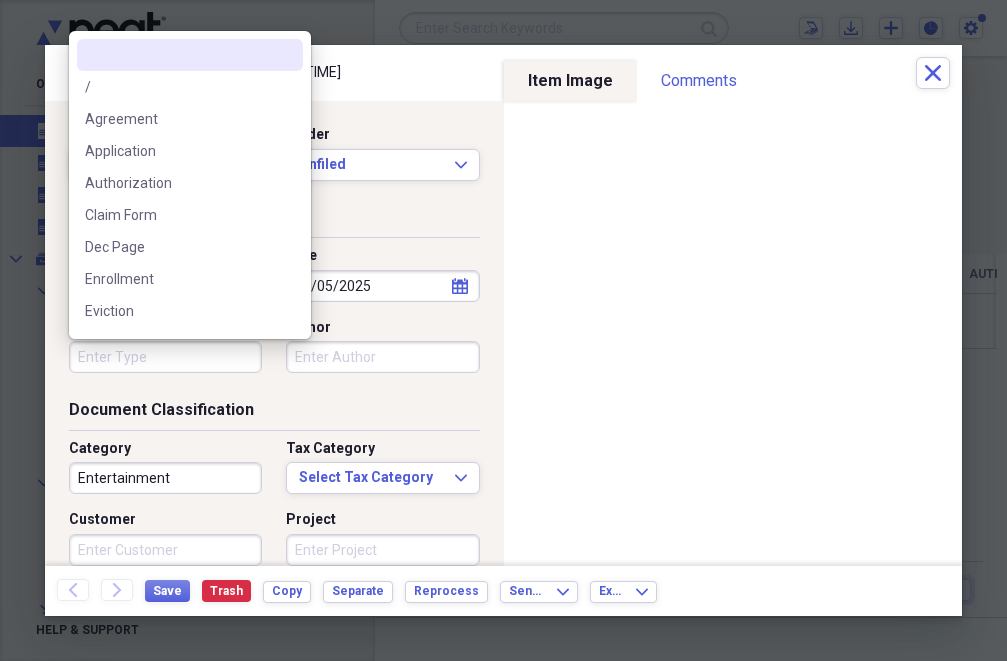 click on "Type" at bounding box center (165, 357) 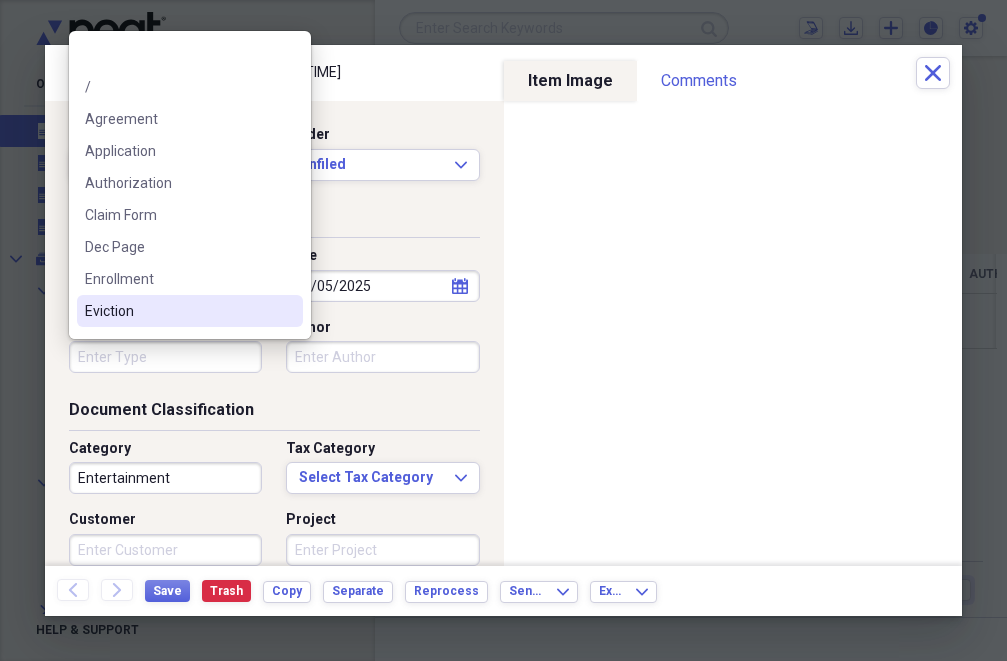 click on "Eviction" at bounding box center [178, 311] 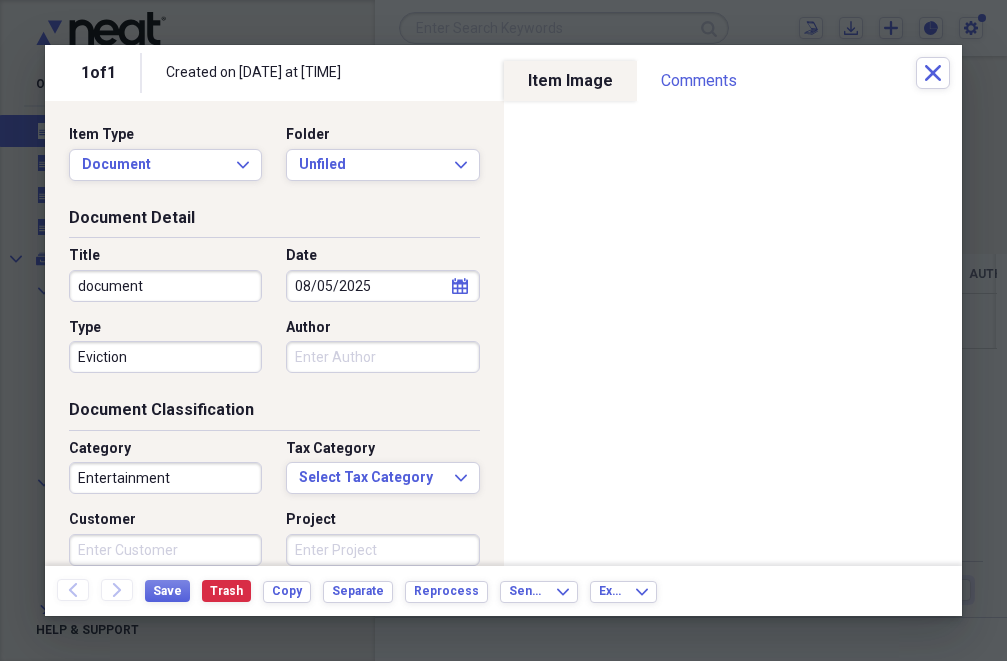 click on "Author" at bounding box center (382, 357) 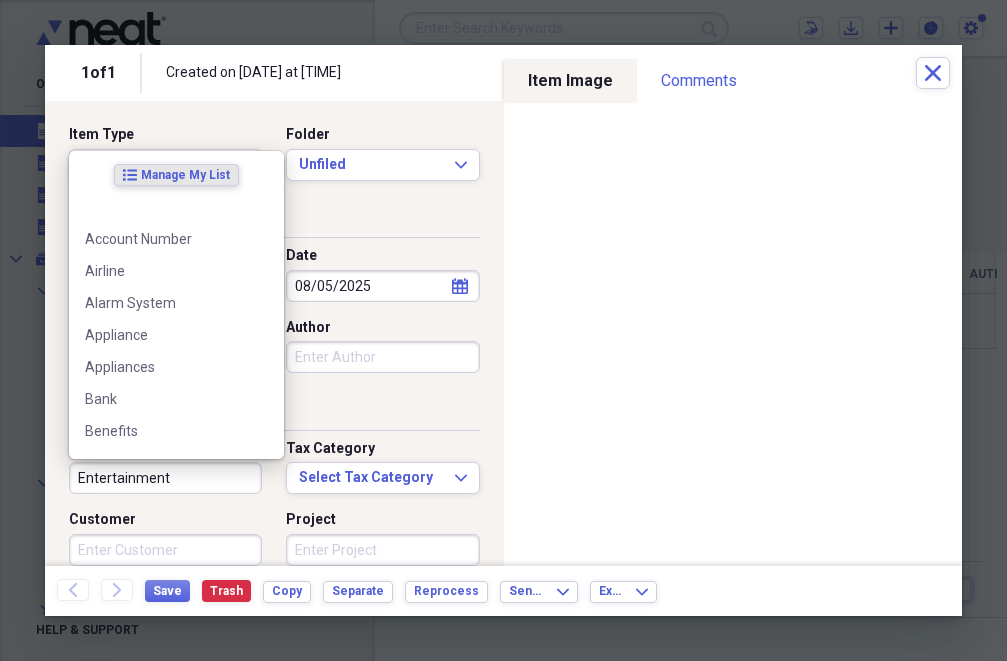 click on "Entertainment" at bounding box center [165, 478] 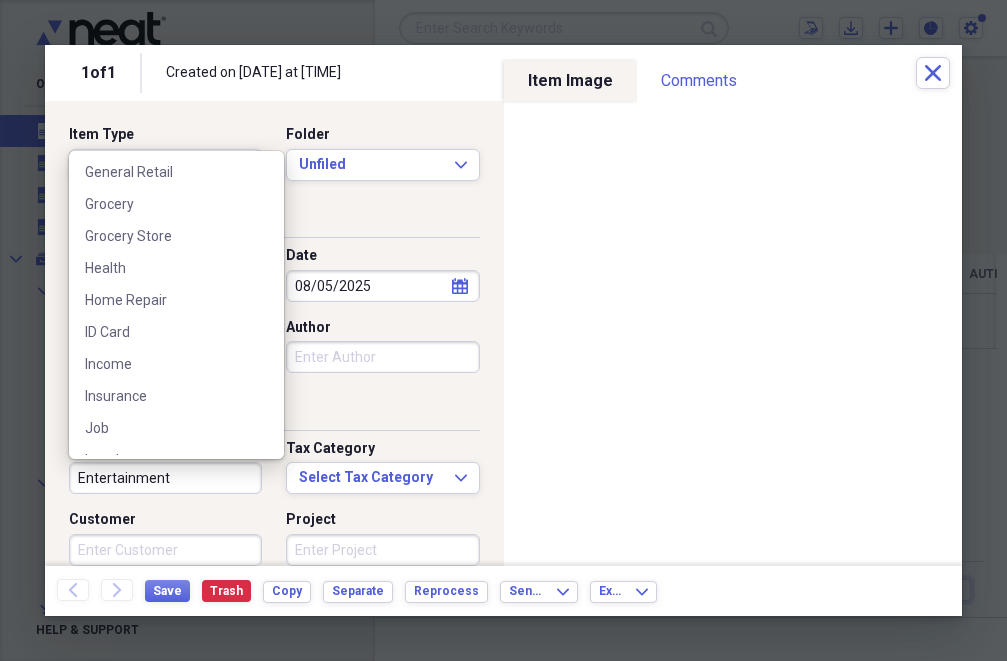 scroll, scrollTop: 700, scrollLeft: 0, axis: vertical 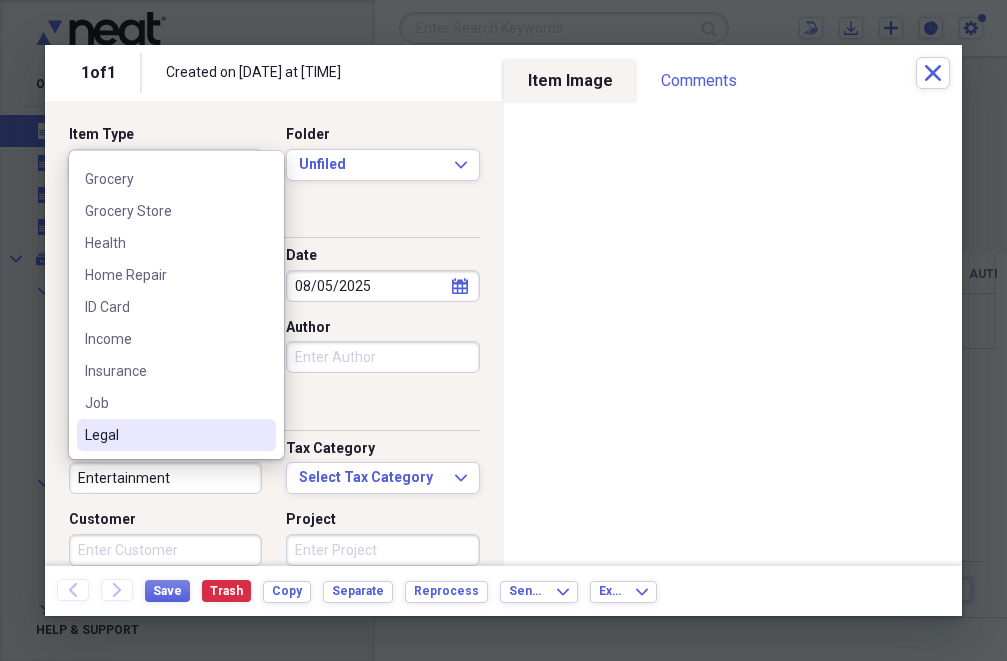 click on "Legal" at bounding box center (164, 435) 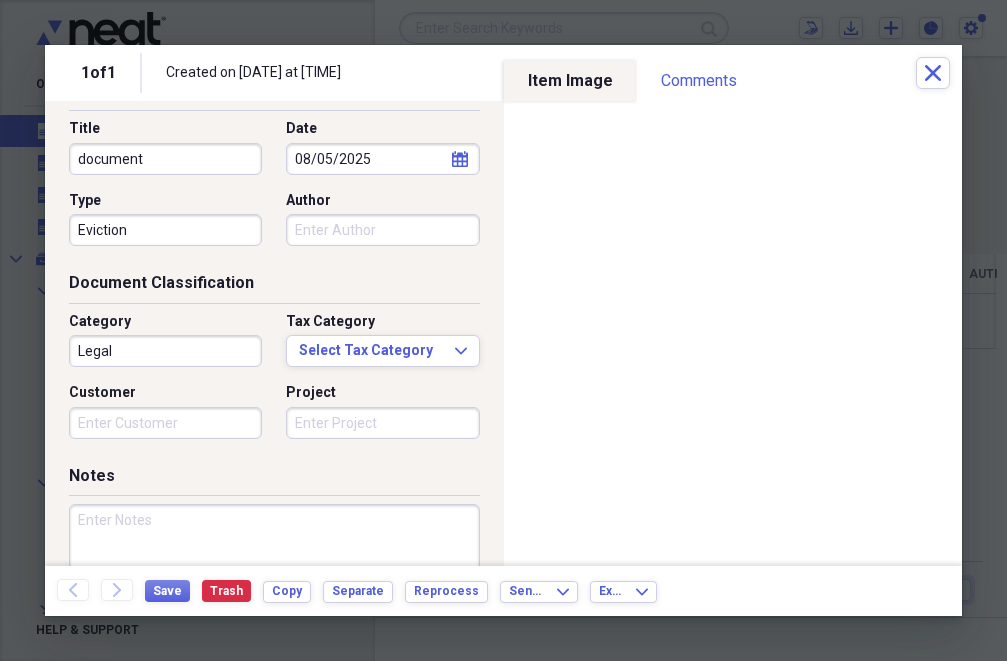 scroll, scrollTop: 66, scrollLeft: 0, axis: vertical 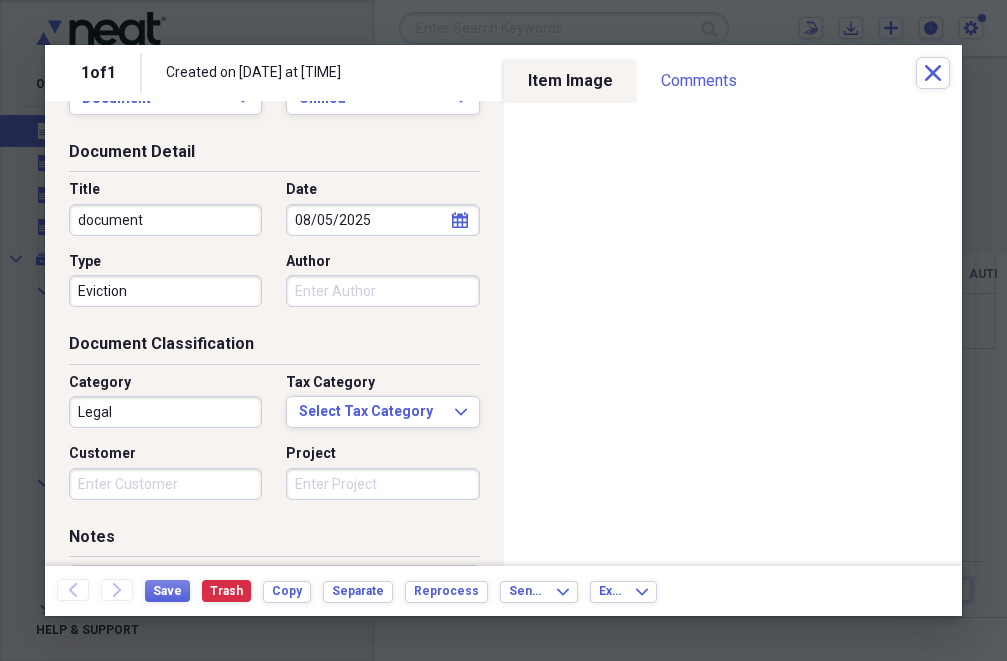 click on "Author" at bounding box center (382, 291) 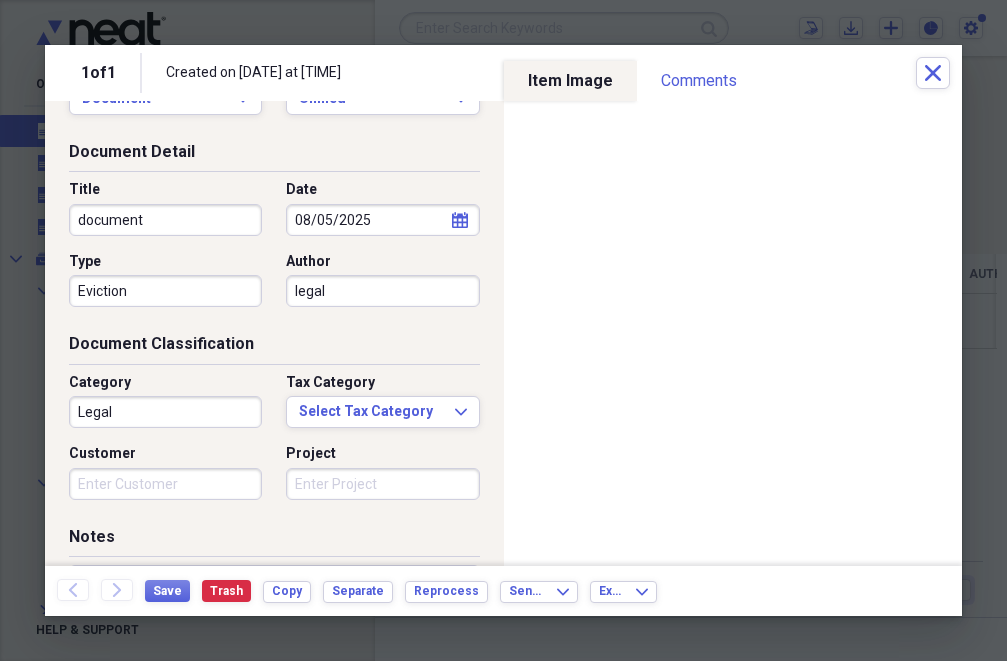 type on "legal" 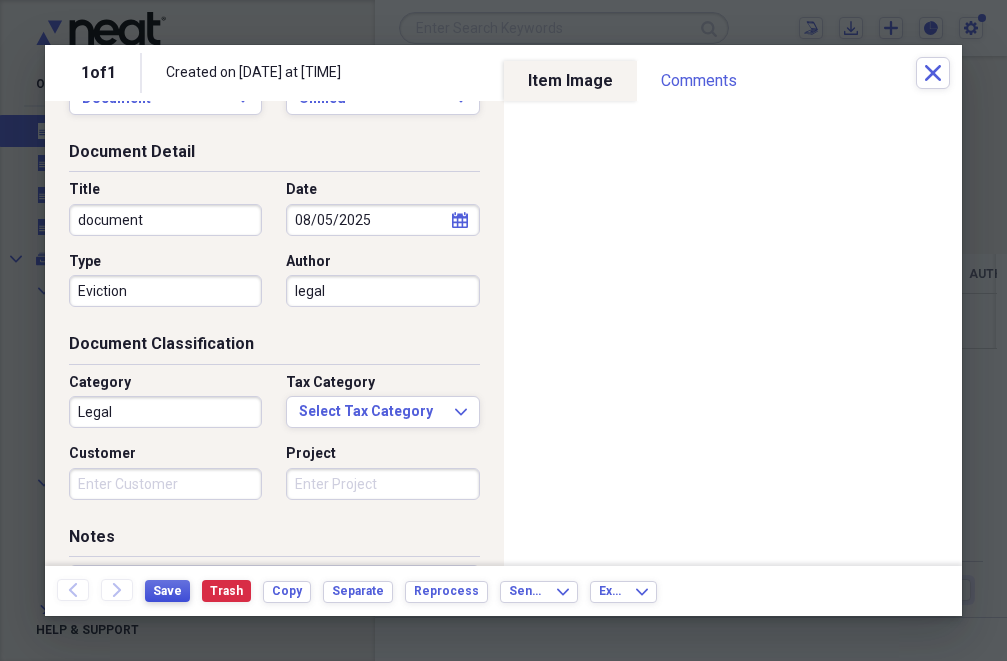 click on "Save" at bounding box center (167, 591) 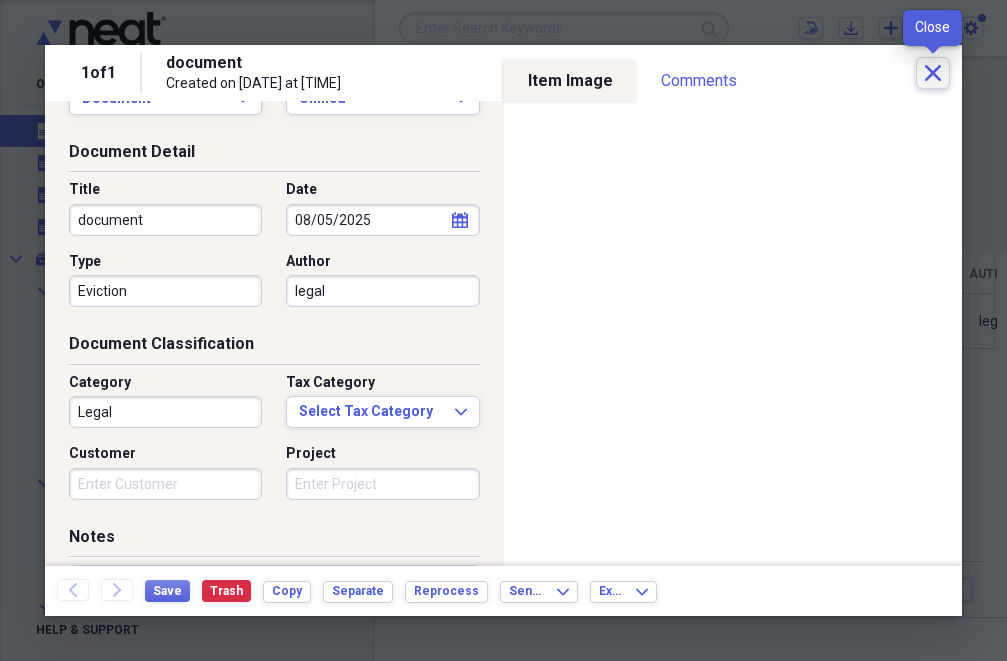 click on "Close" 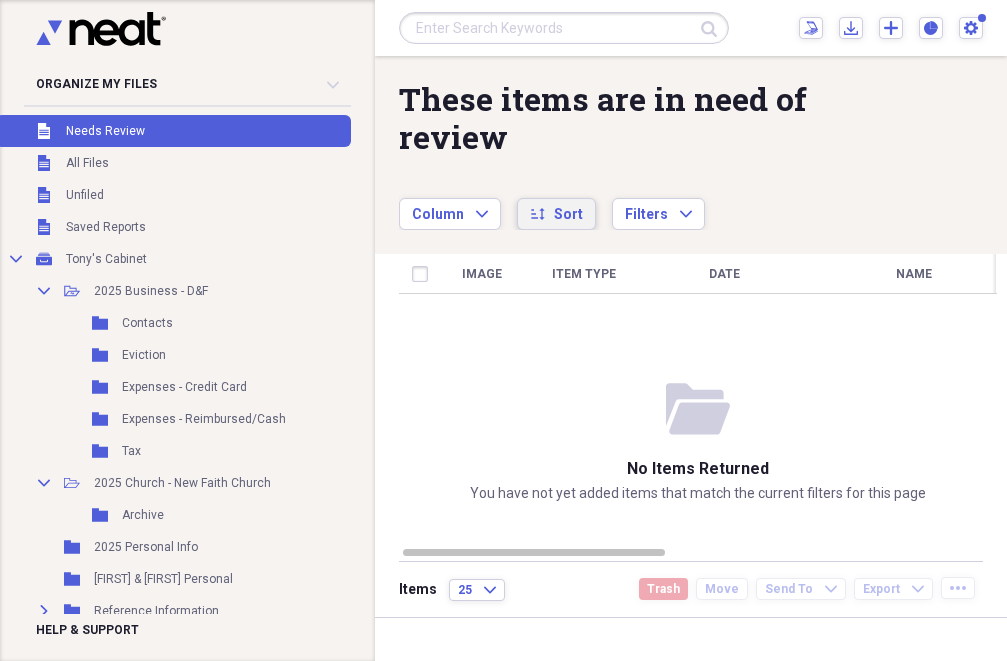 click on "Sort" at bounding box center [568, 215] 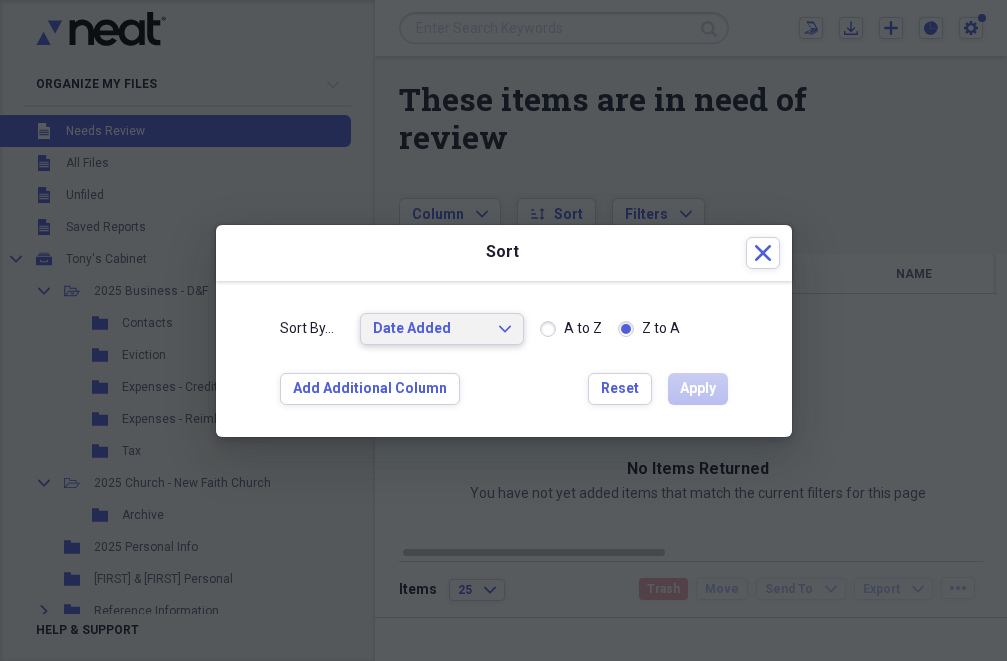 click on "Sort By... Date Added Expand A to Z Z to A" at bounding box center [504, 337] 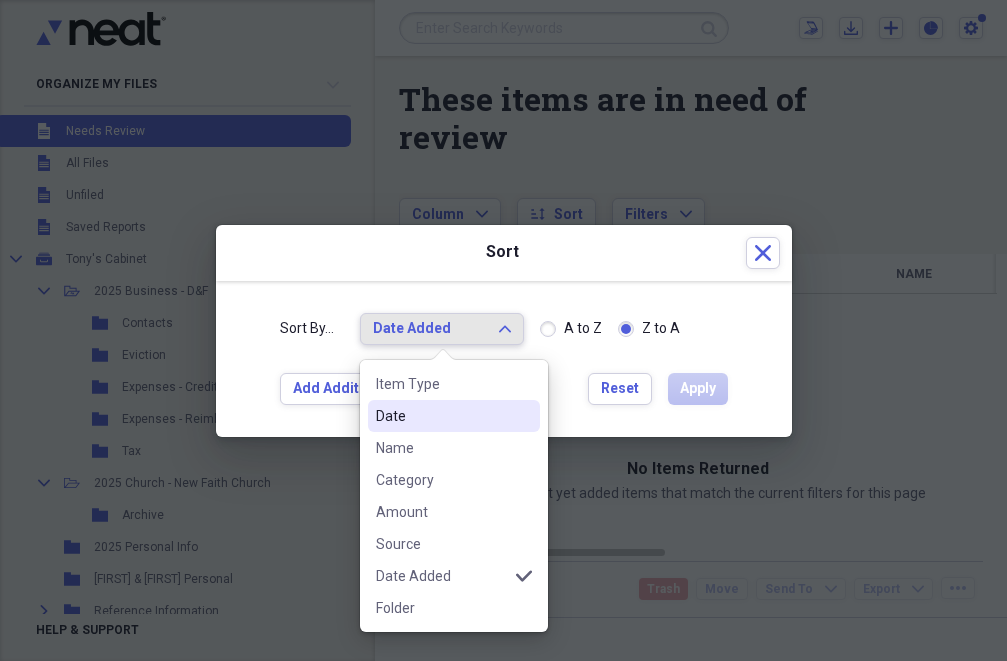 click on "Date" at bounding box center [442, 416] 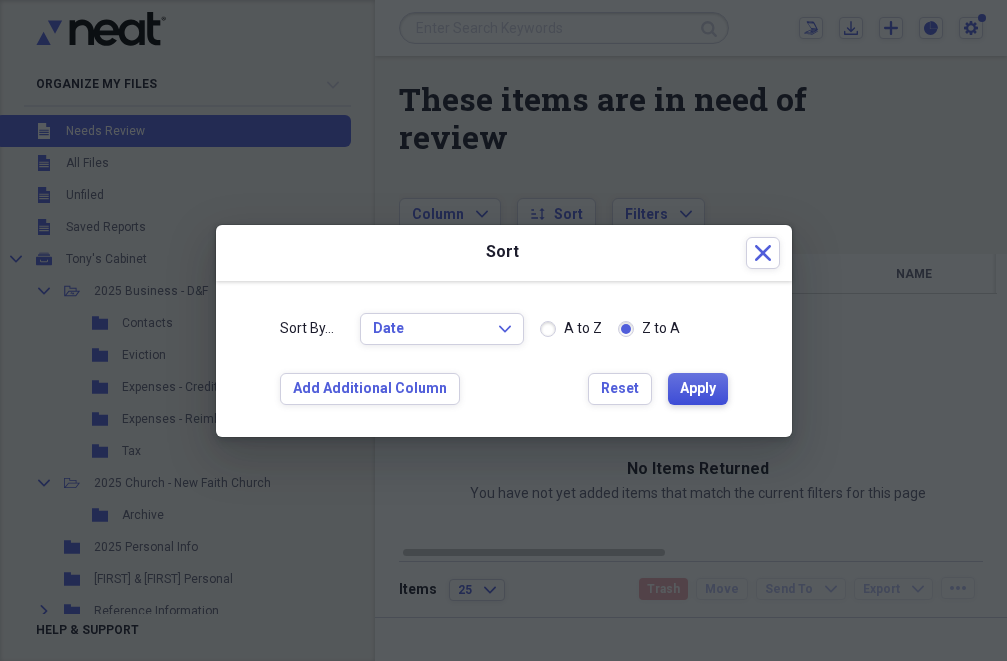 click on "Apply" at bounding box center (698, 389) 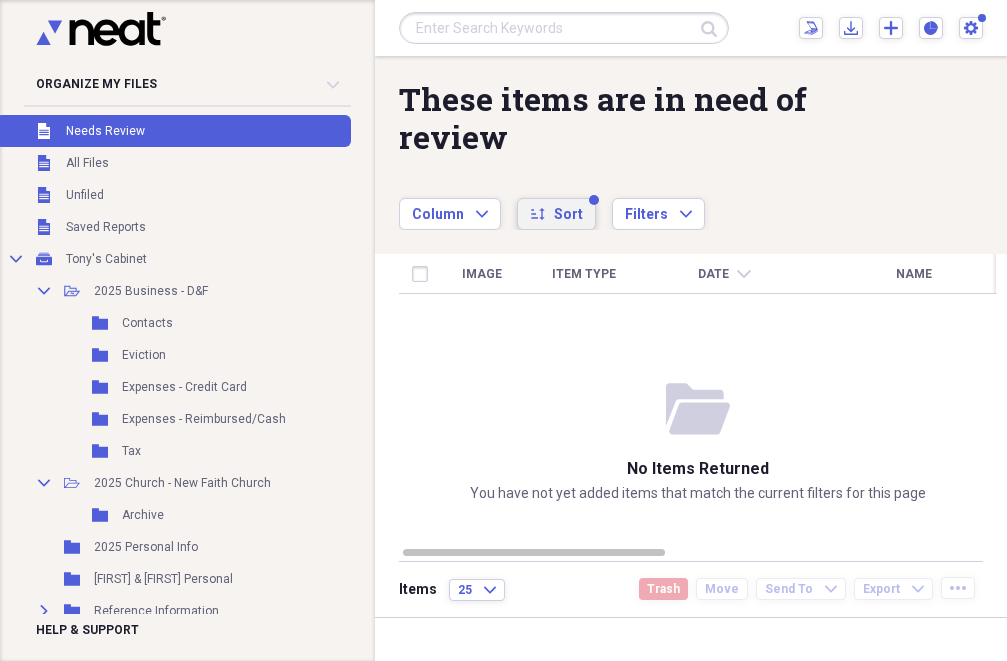 click on "Sort" at bounding box center [568, 215] 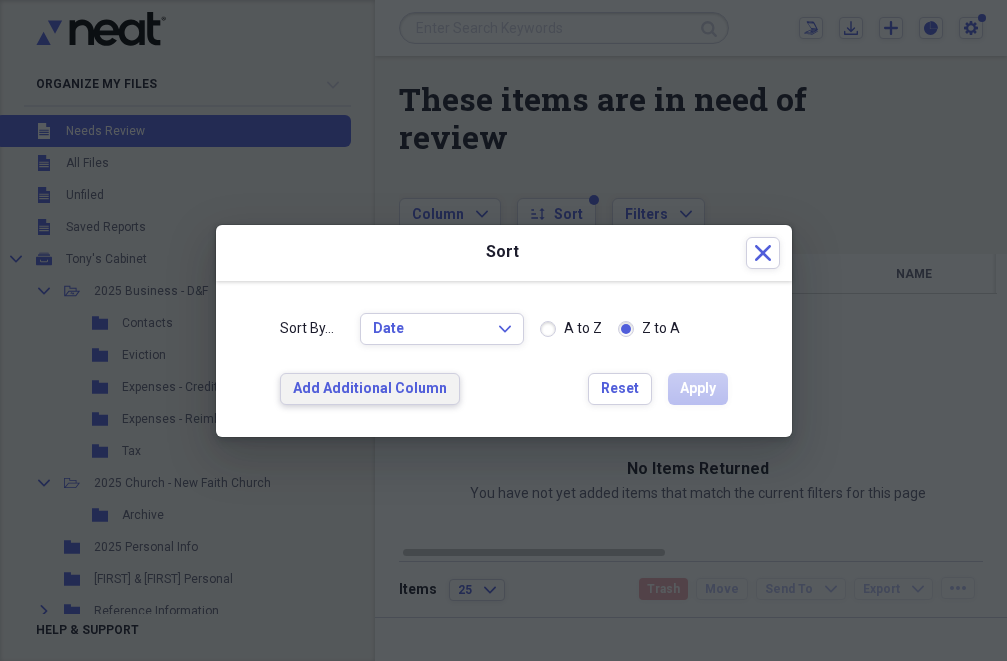 click on "Add Additional Column" at bounding box center (370, 389) 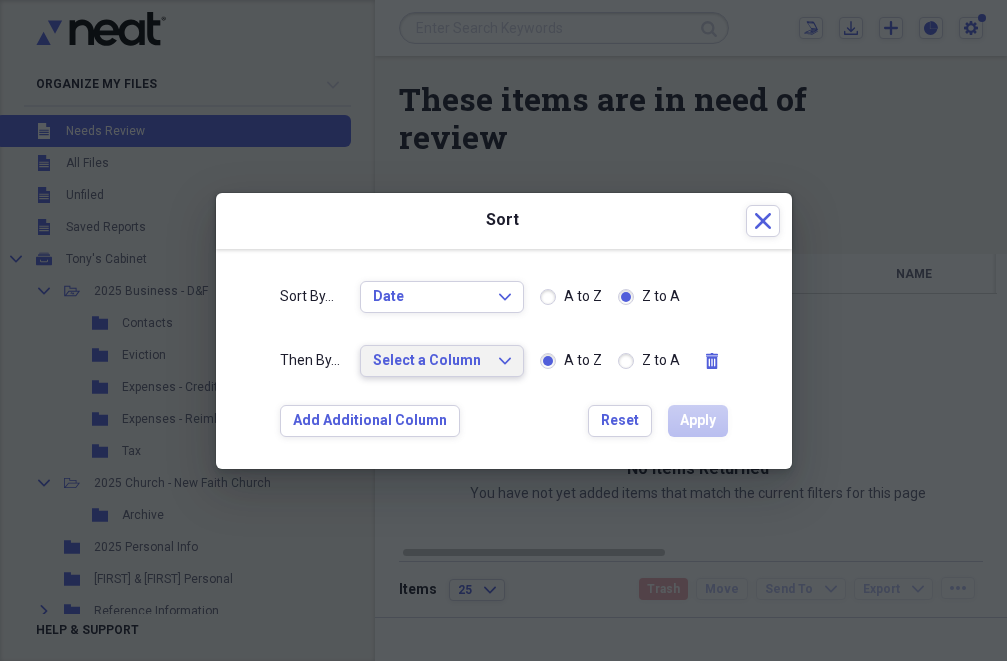 click on "Select a Column" at bounding box center (430, 361) 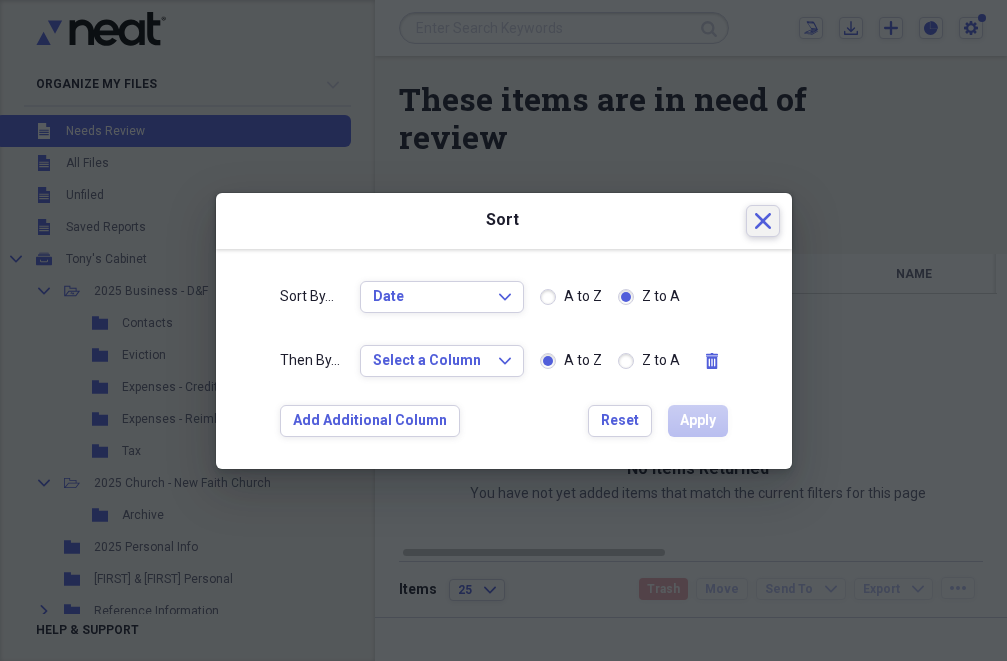 drag, startPoint x: 596, startPoint y: 232, endPoint x: 749, endPoint y: 234, distance: 153.01308 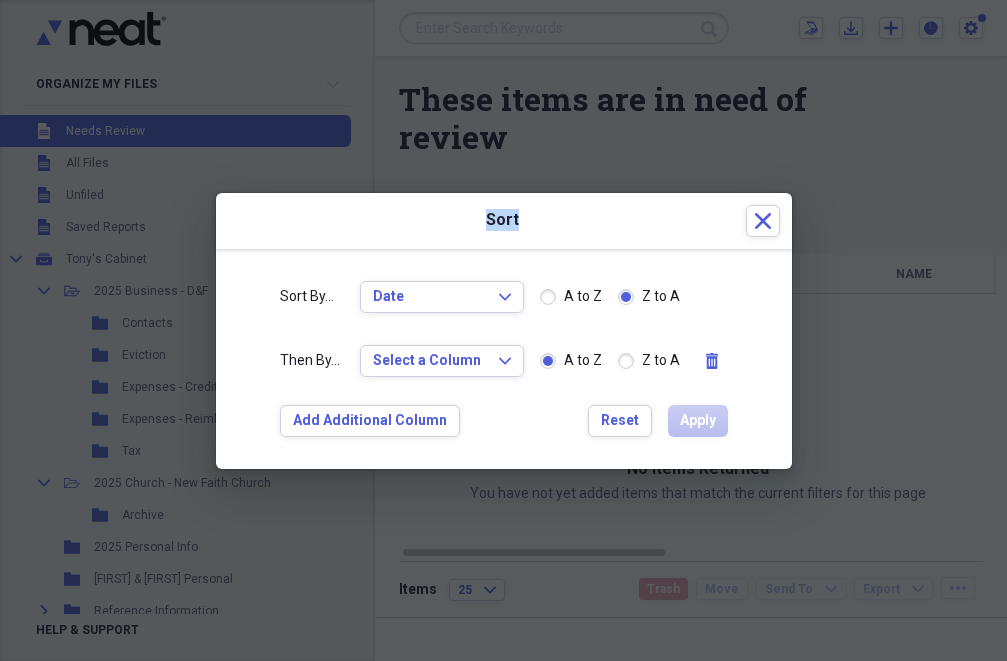 drag, startPoint x: 578, startPoint y: 195, endPoint x: 590, endPoint y: 169, distance: 28.635643 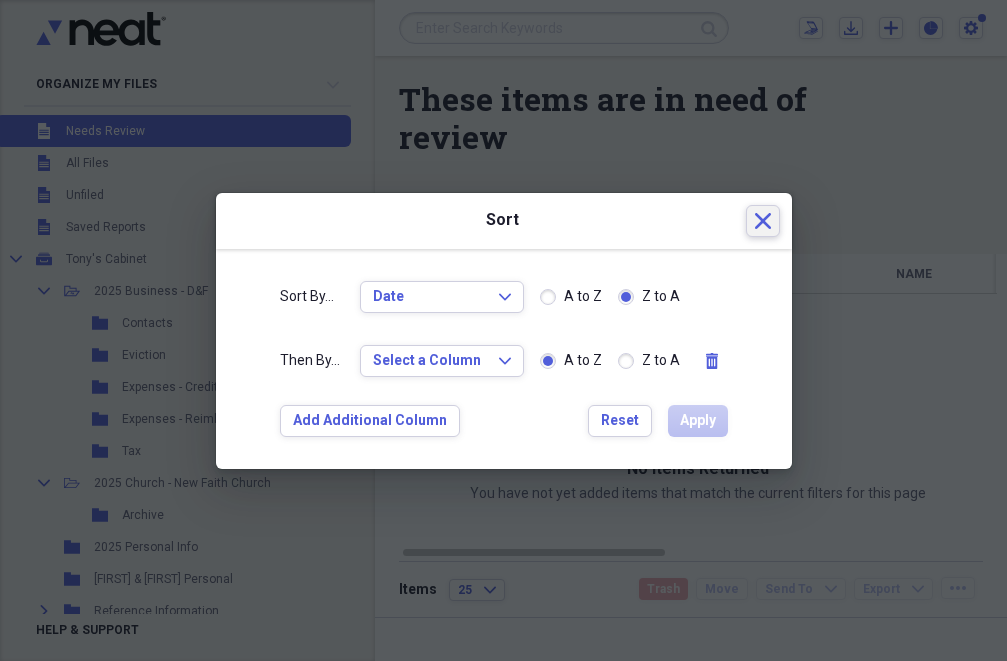 click on "Close" 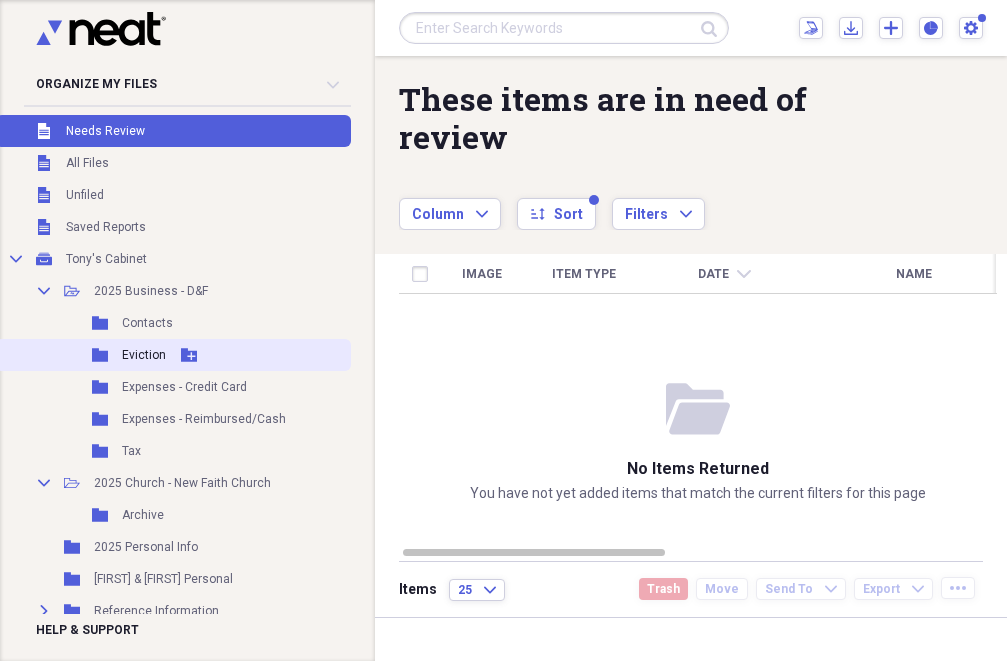 click on "Eviction" at bounding box center (144, 355) 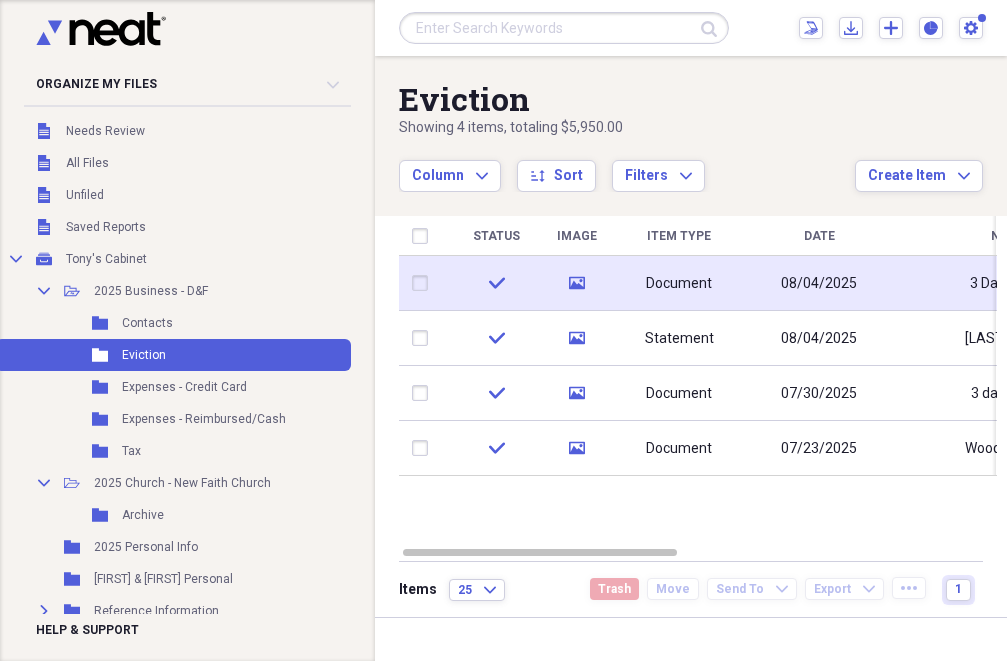 click on "Document" at bounding box center [679, 284] 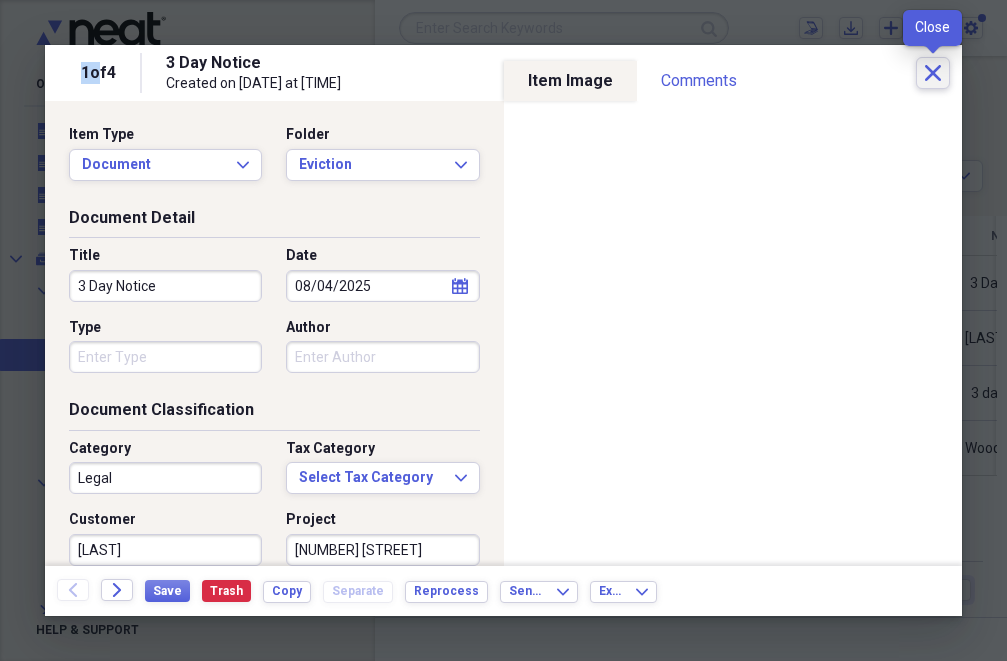 click 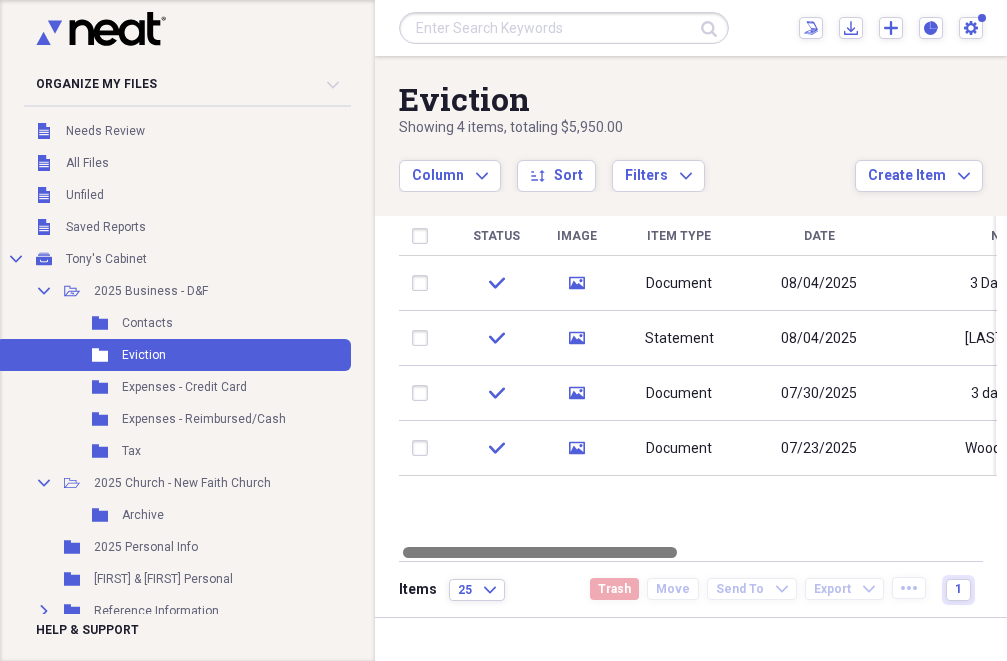 drag, startPoint x: 670, startPoint y: 550, endPoint x: 632, endPoint y: 529, distance: 43.416588 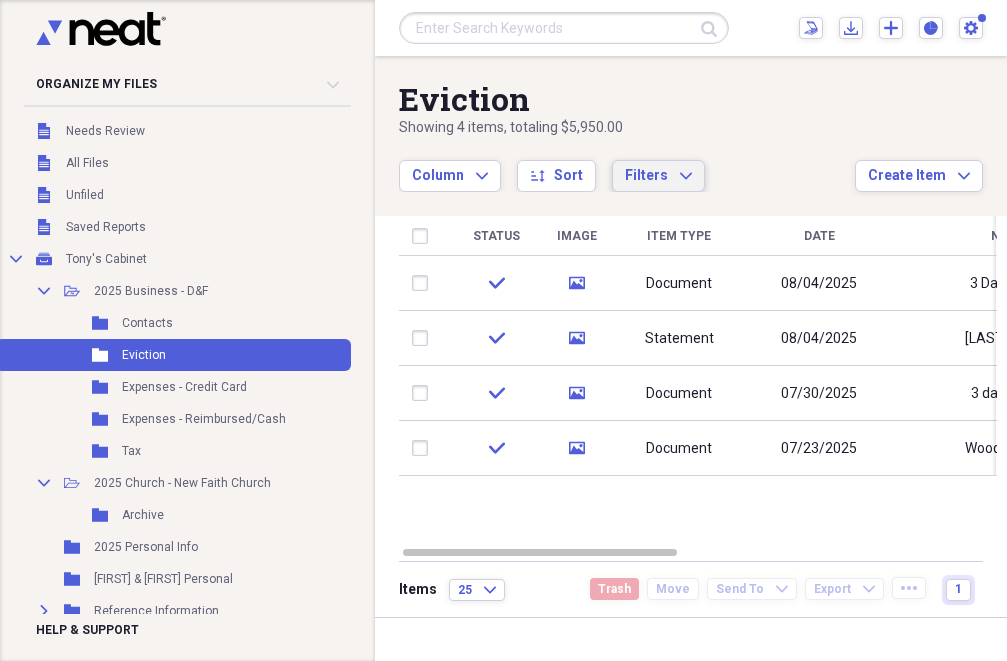click on "Filters" at bounding box center (646, 175) 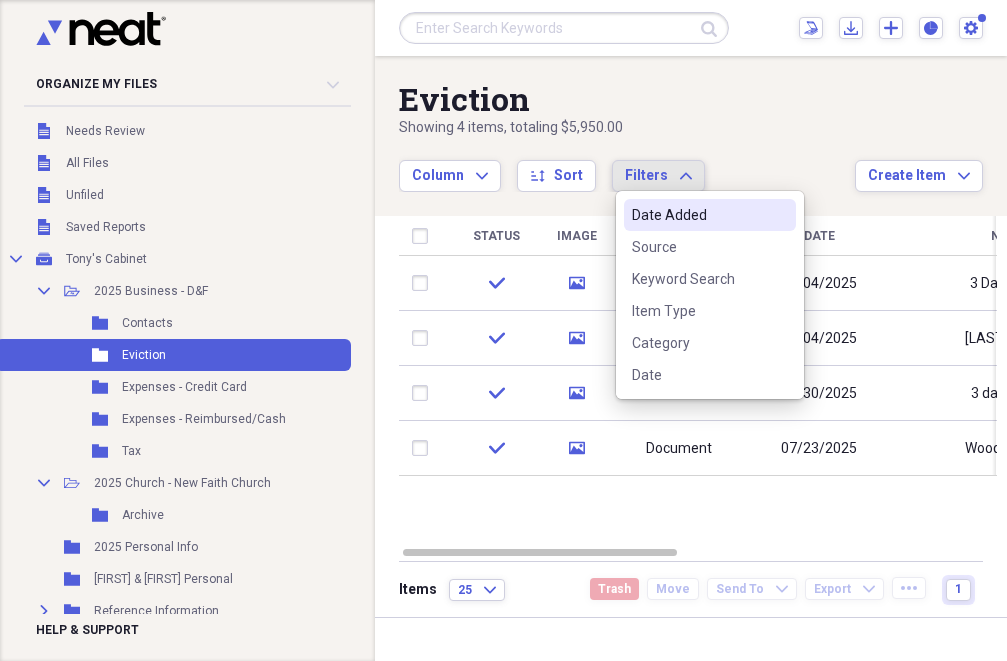 click on "Date Added" at bounding box center [698, 215] 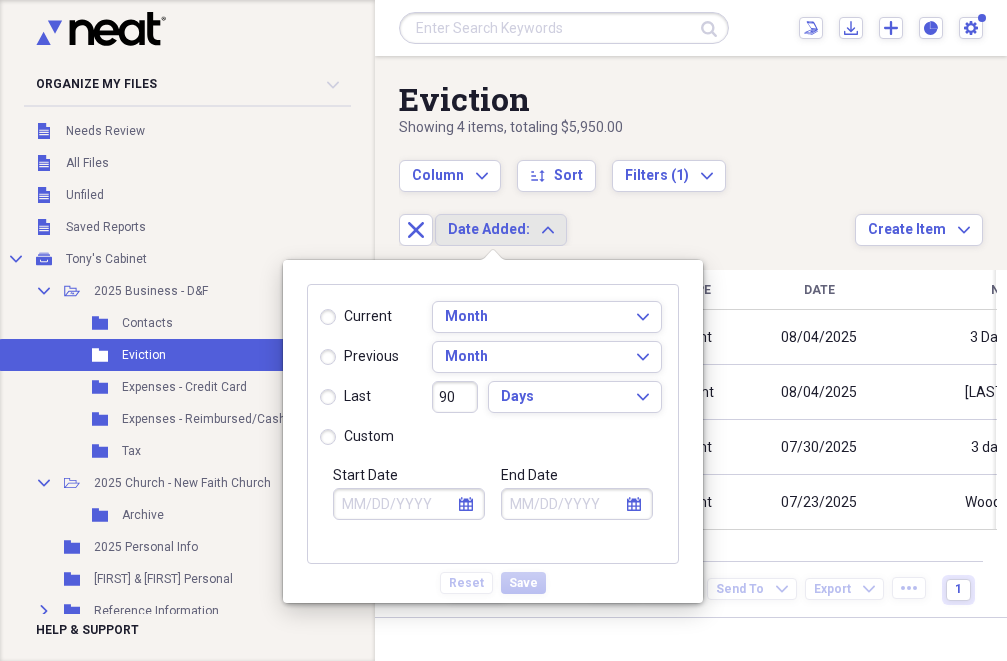 click on "current" at bounding box center [356, 317] 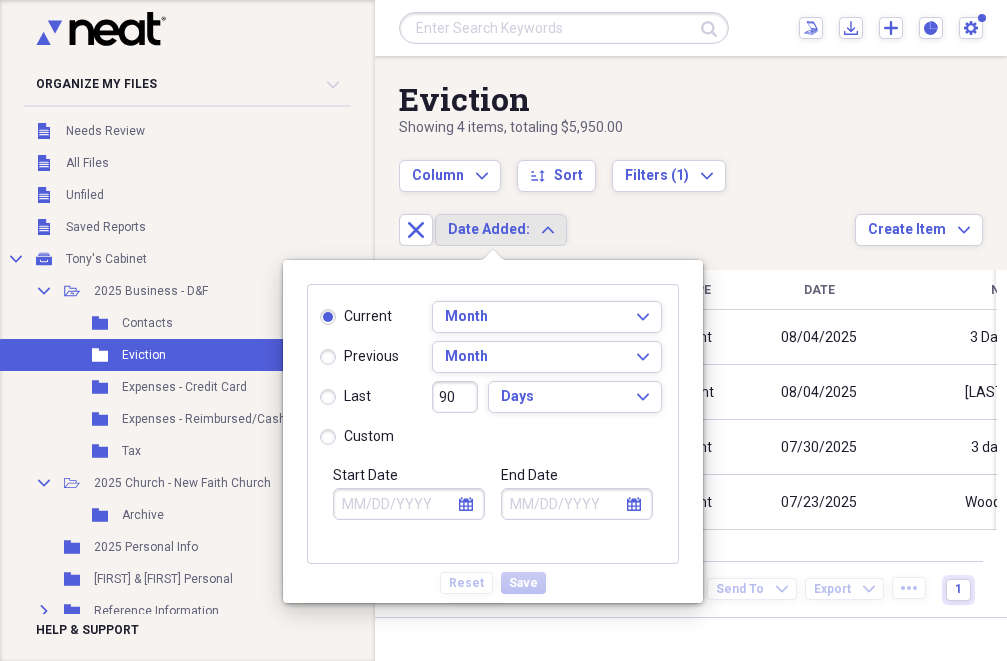 type on "08/01/2025" 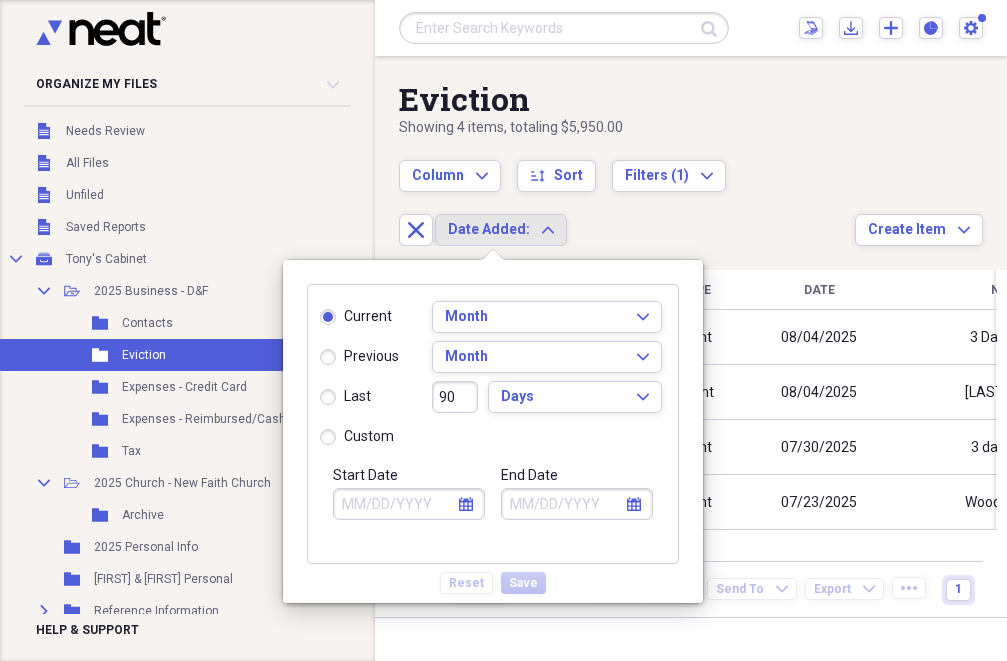 type on "08/31/2025" 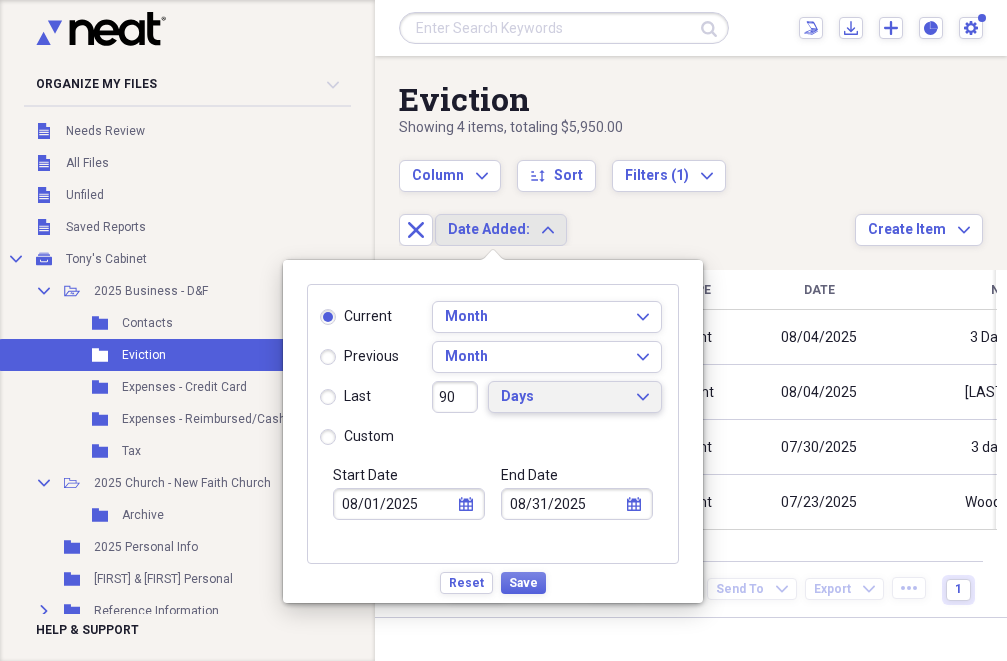 click on "Expand" 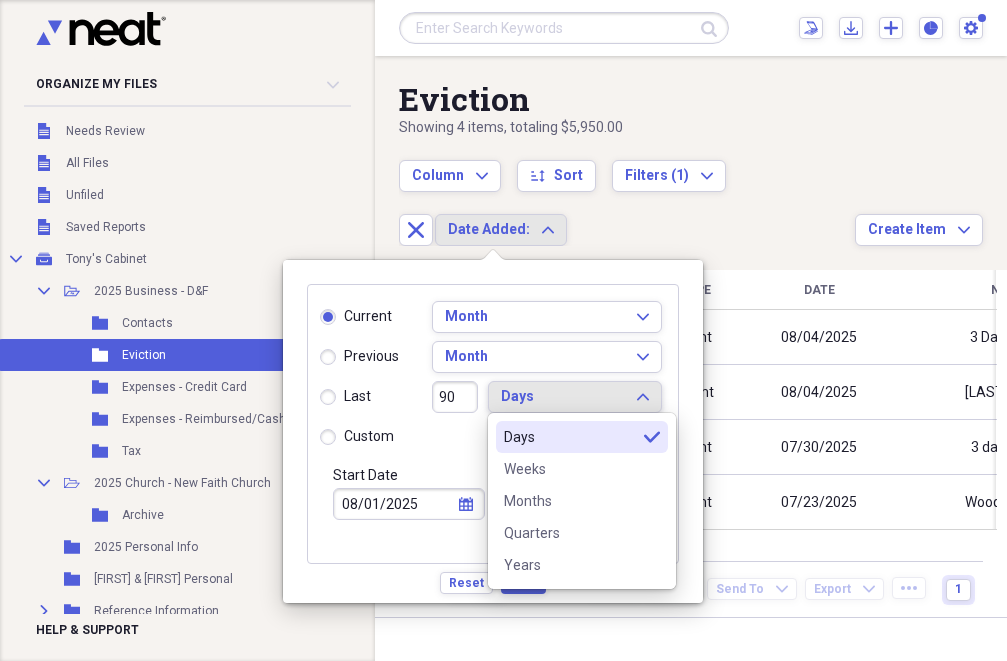 click on "Expand" 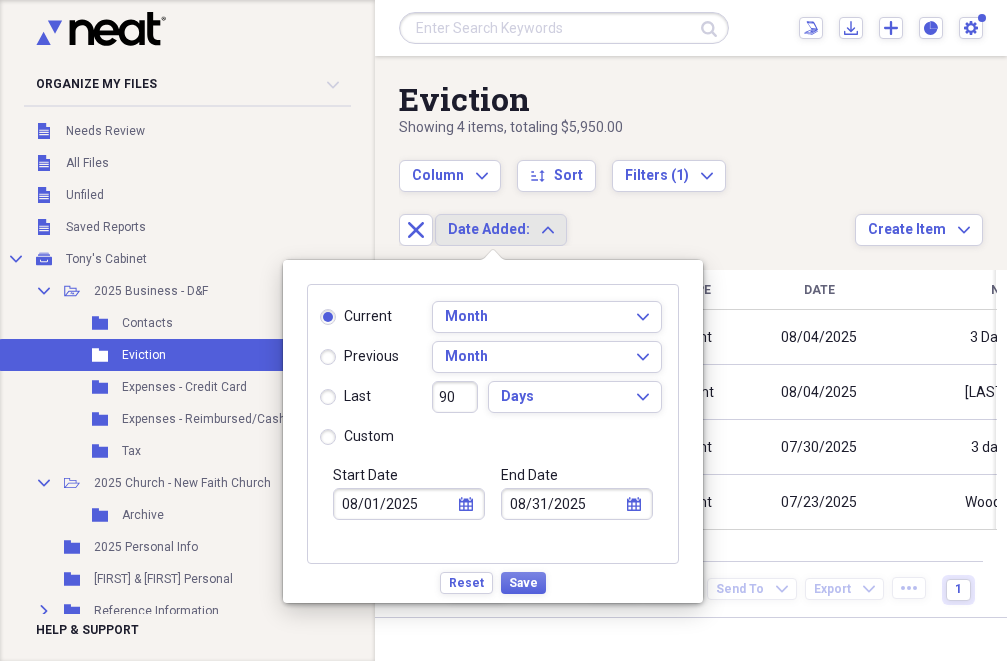 click on "custom" at bounding box center (357, 437) 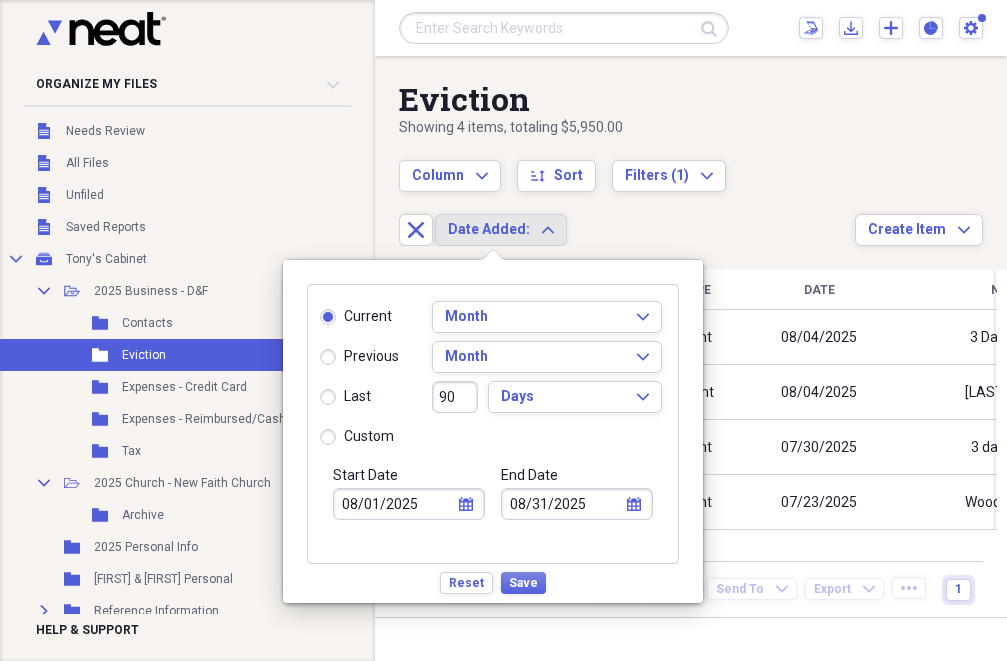 radio on "true" 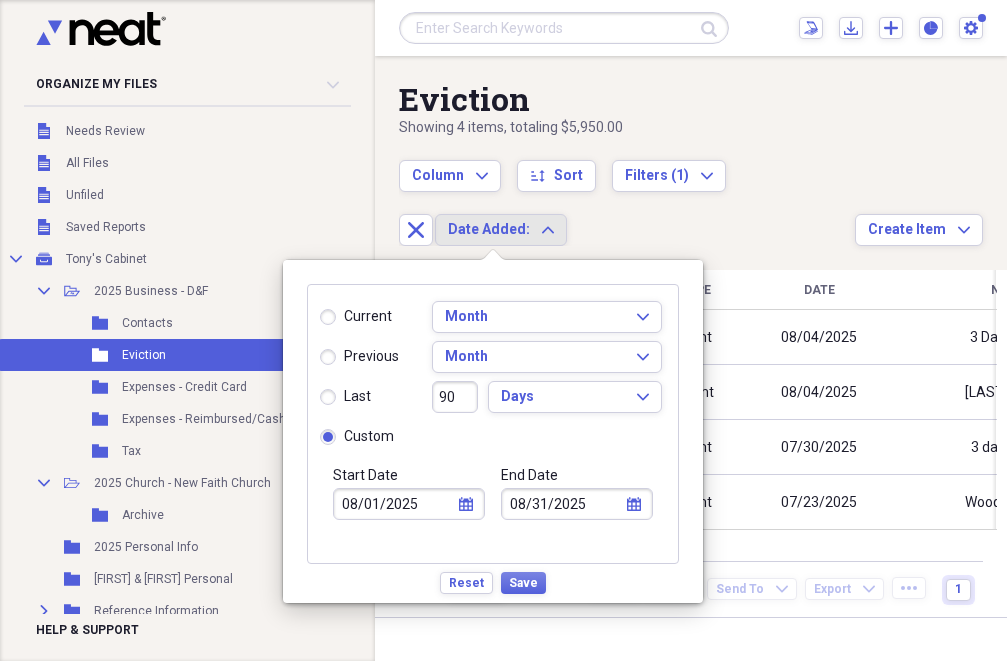 type 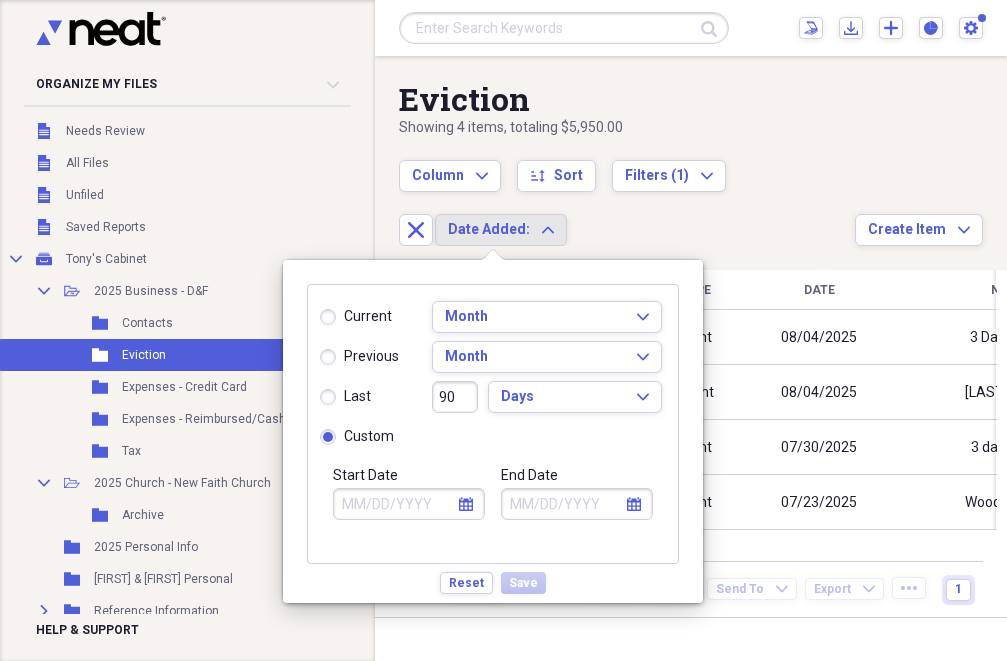 click 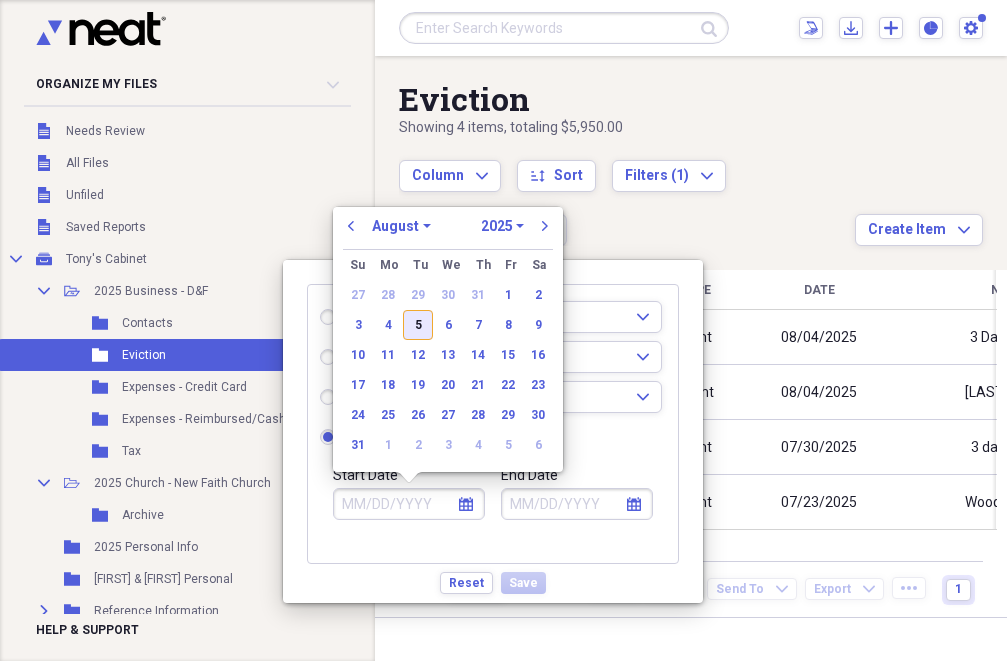 click on "5" at bounding box center [418, 325] 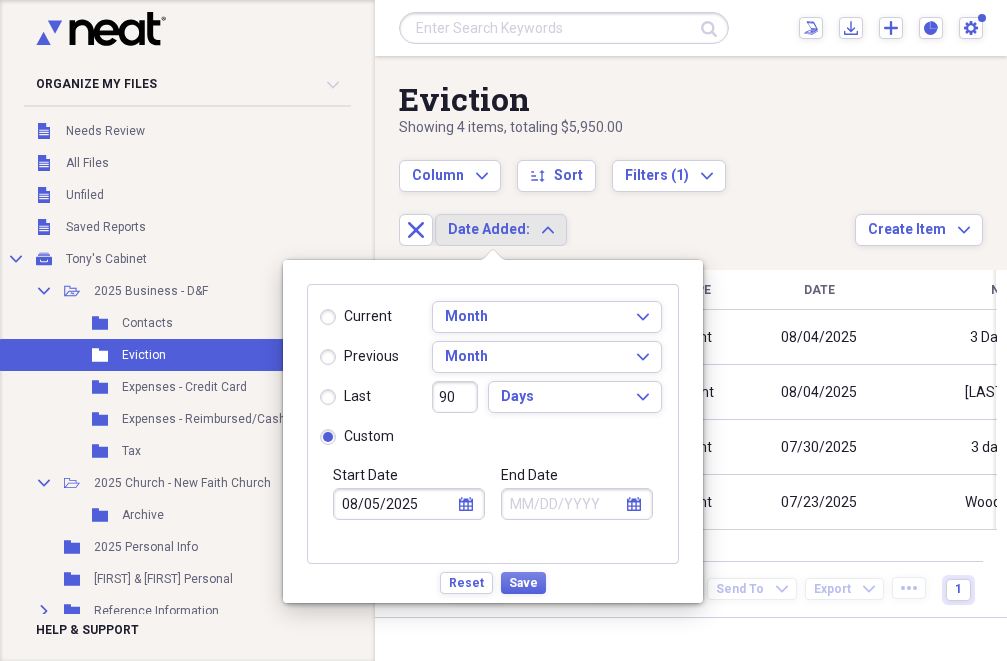 click on "calendar" 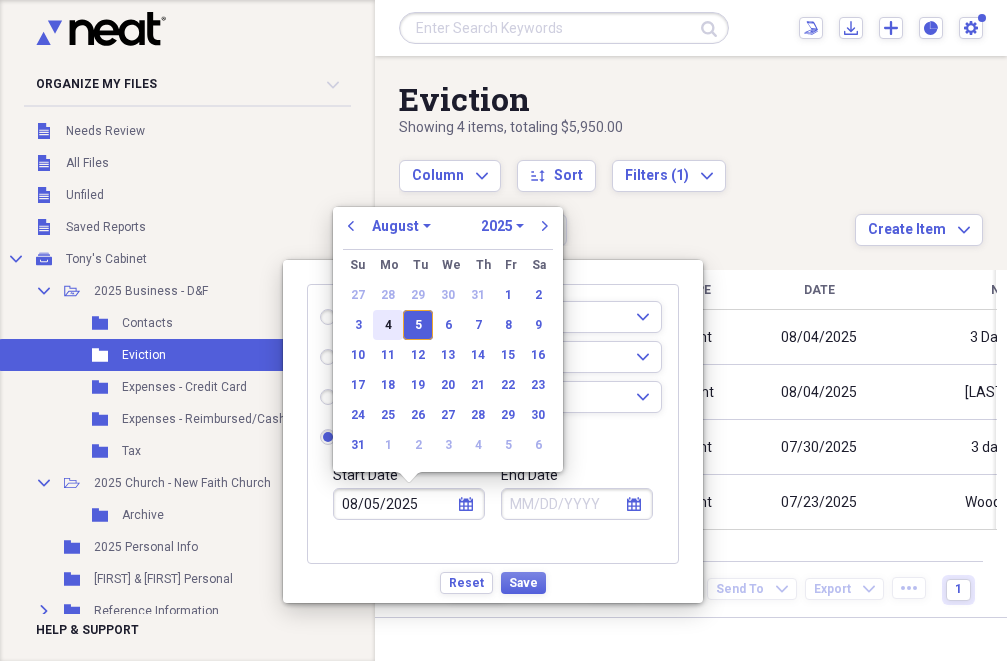 click on "4" at bounding box center (388, 325) 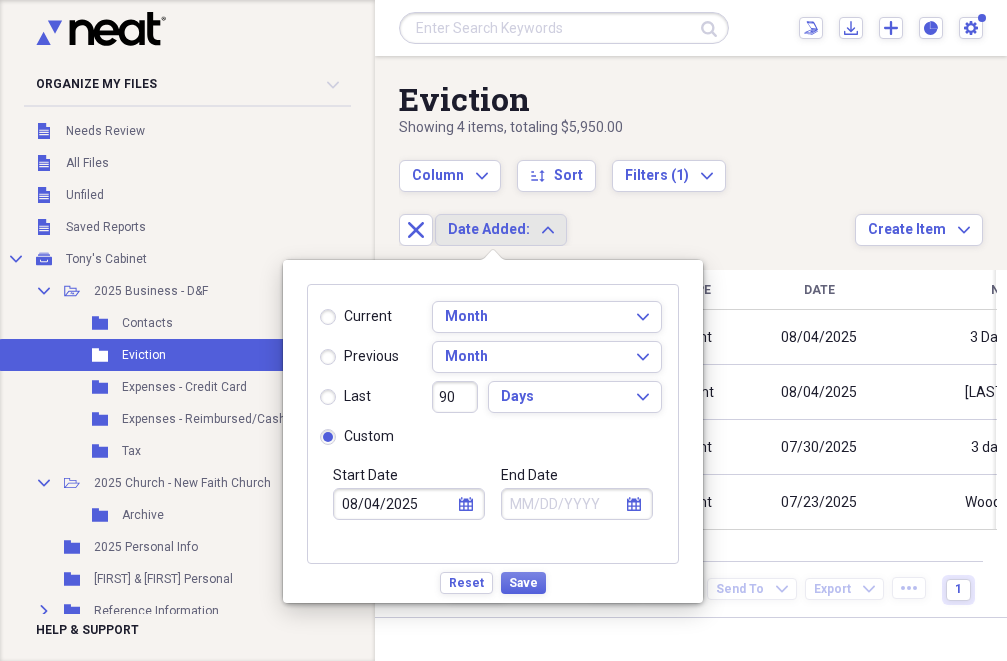 click on "calendar" 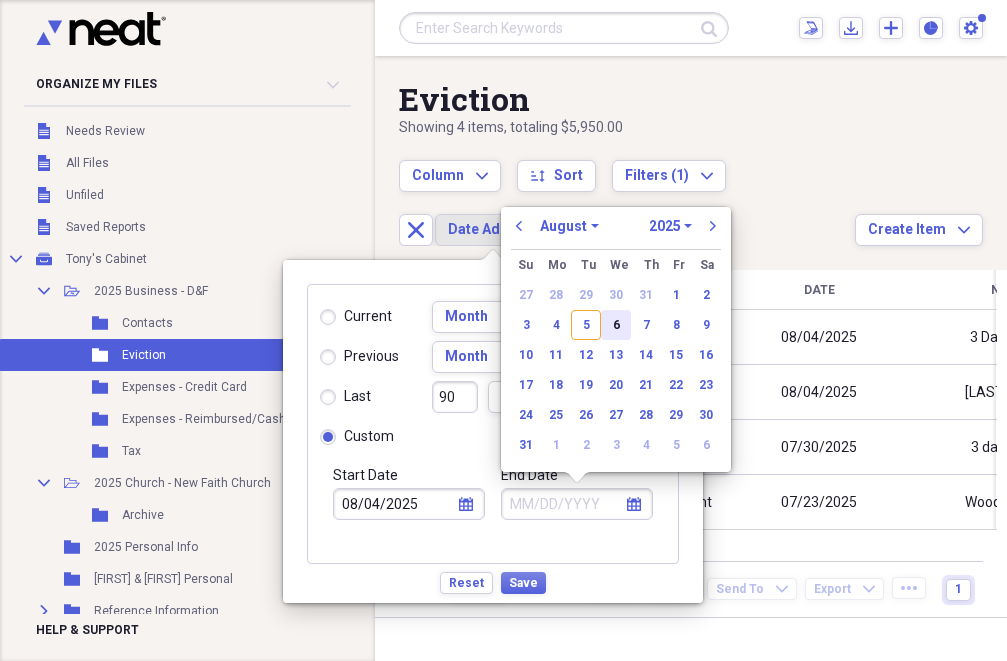 click on "6" at bounding box center (616, 325) 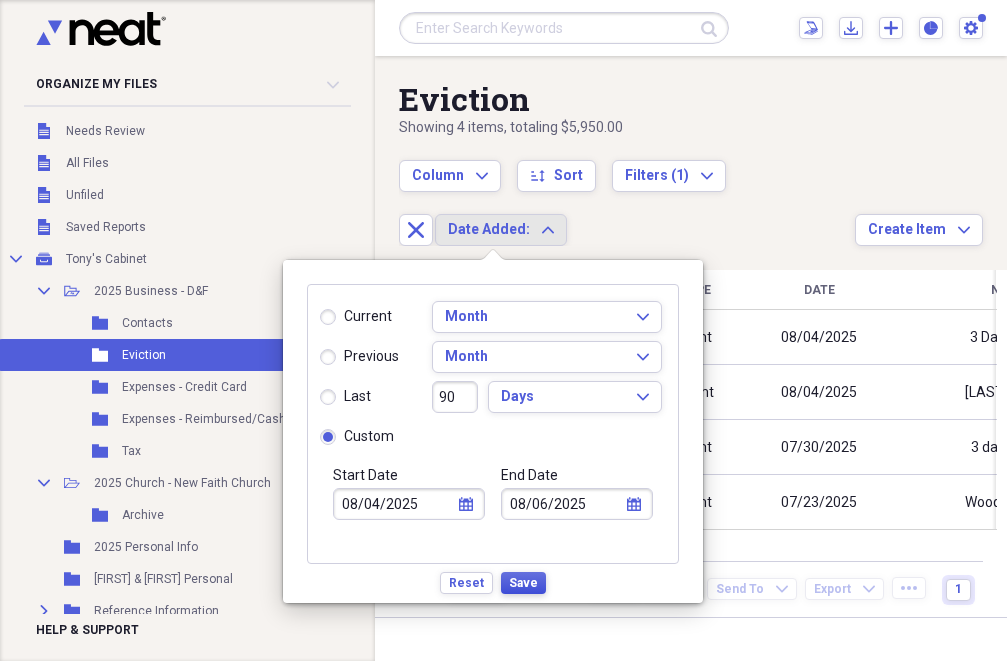 click on "Save" at bounding box center (523, 583) 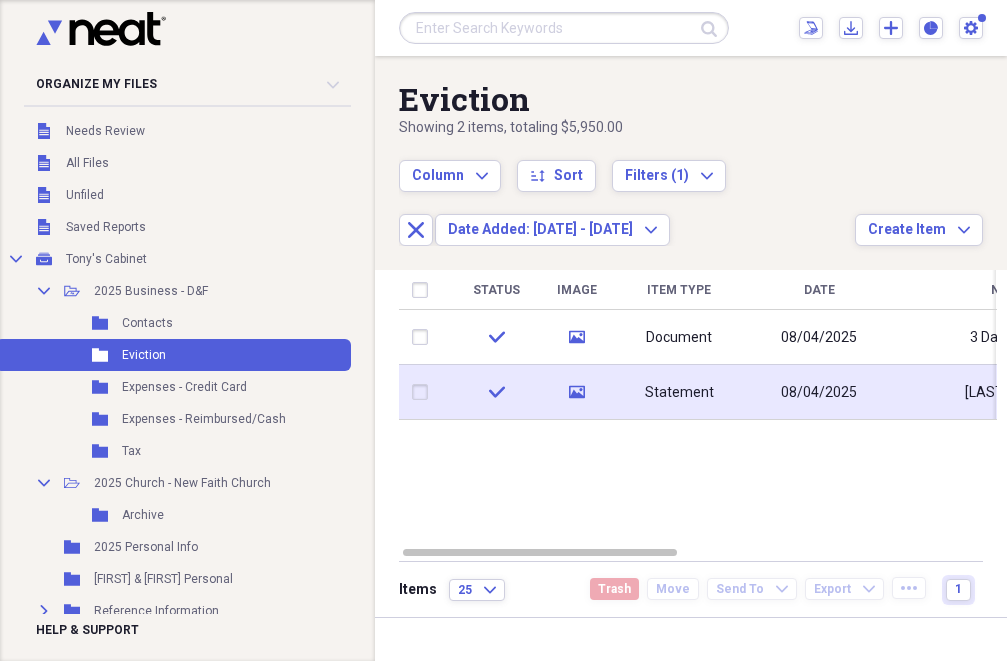 click on "Statement" at bounding box center [679, 392] 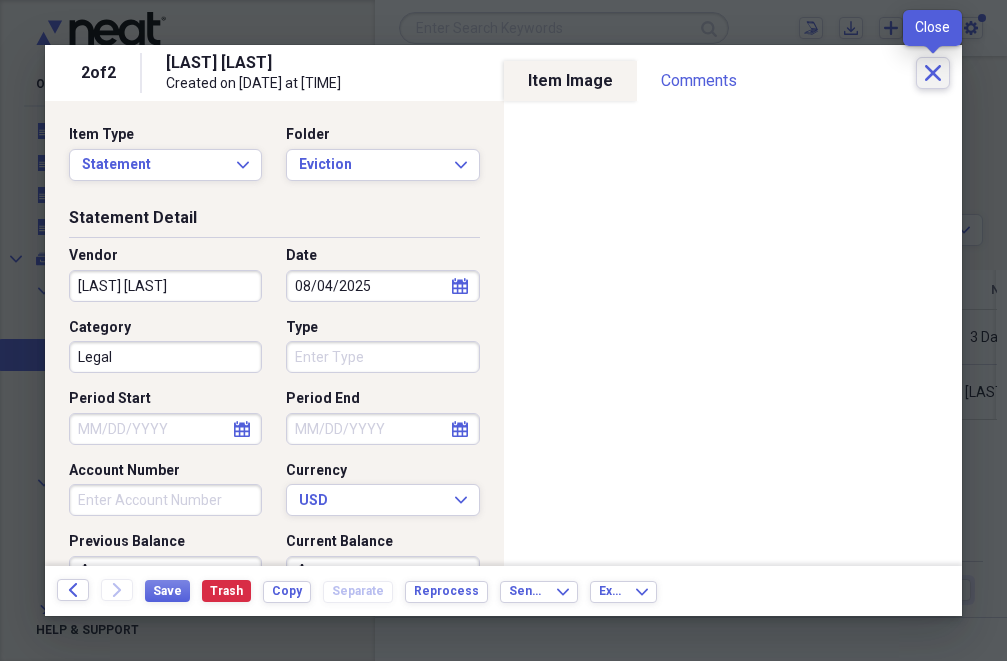 click on "Close" 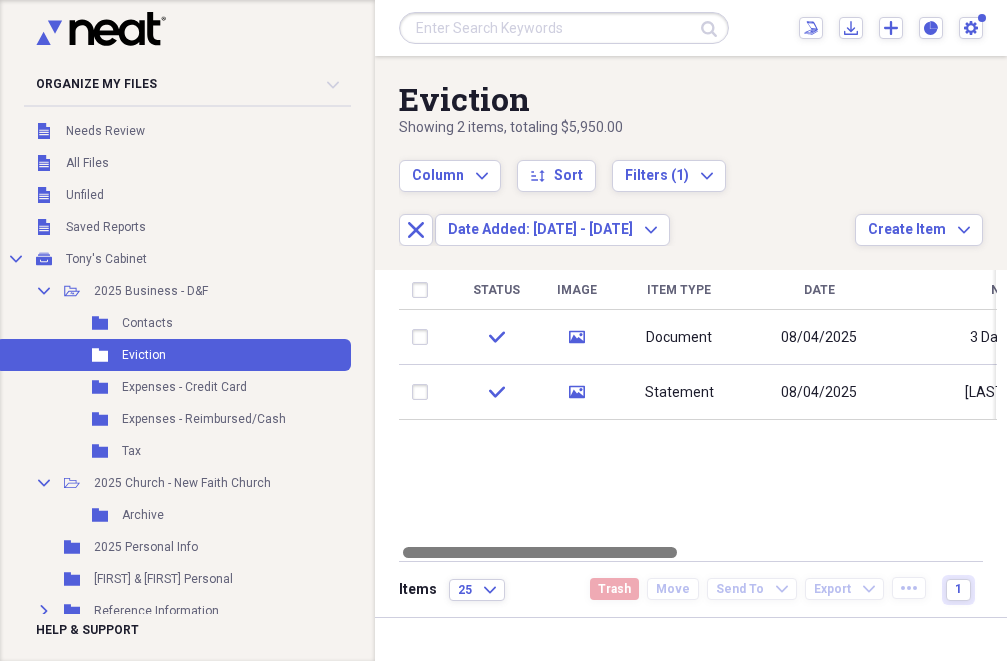 drag, startPoint x: 703, startPoint y: 558, endPoint x: 597, endPoint y: 556, distance: 106.01887 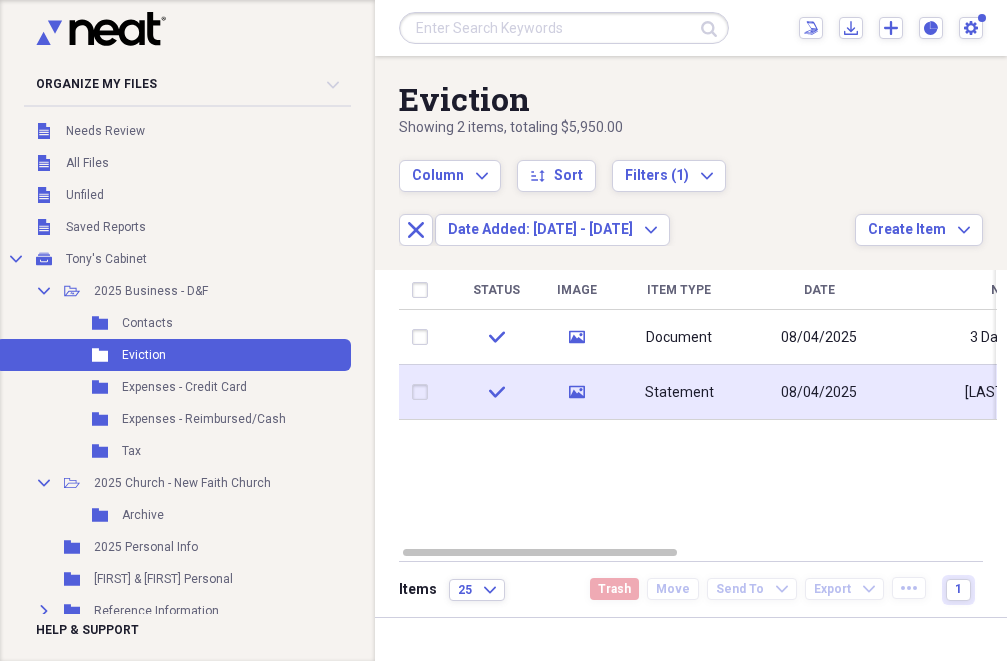 click on "Statement" at bounding box center [679, 392] 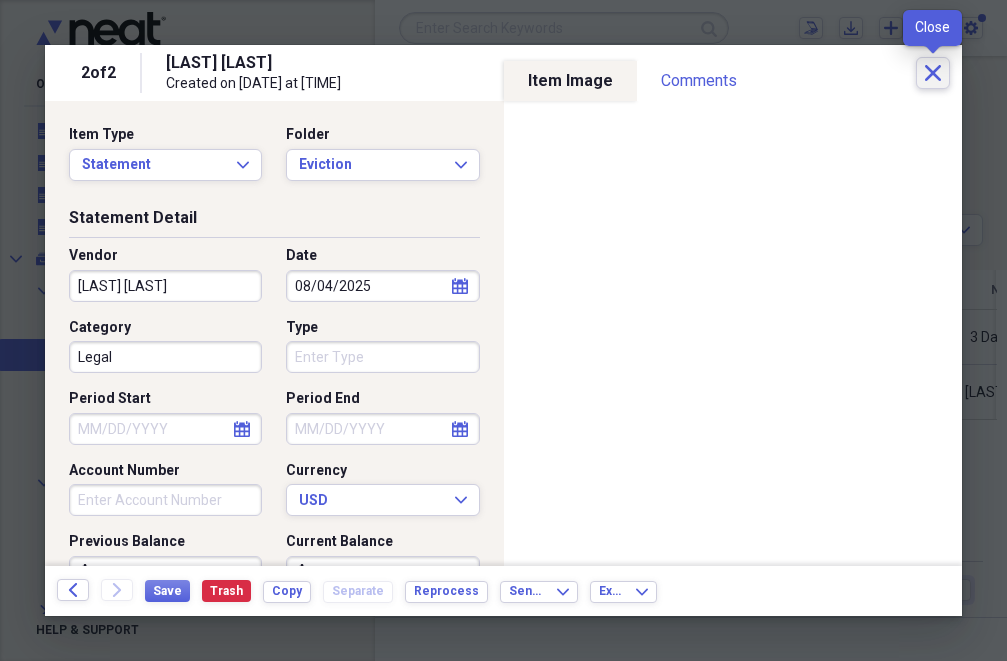 click on "Close" 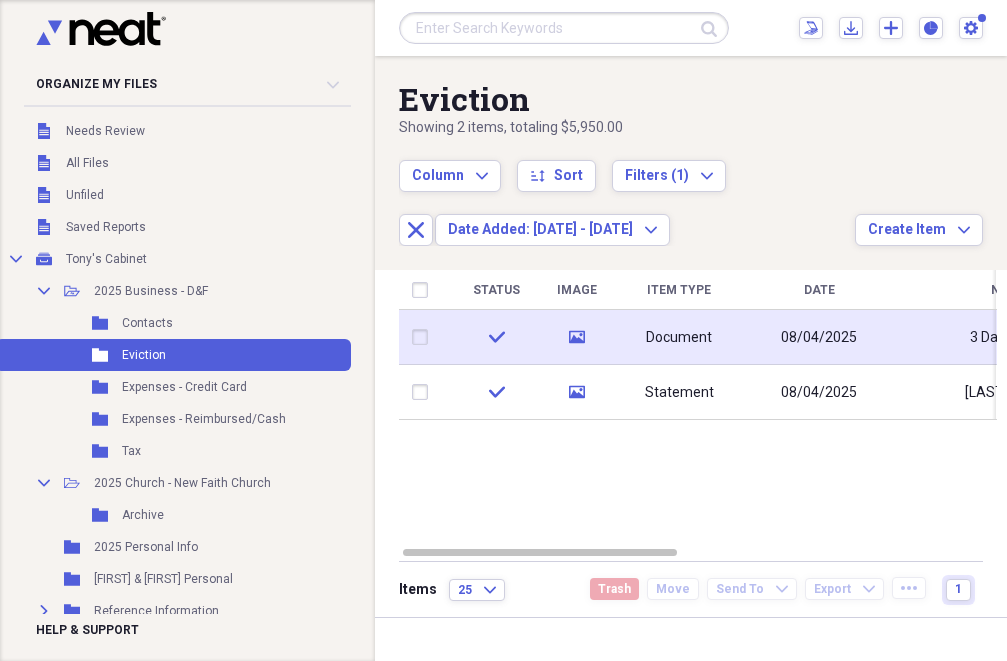 click on "Document" at bounding box center [679, 337] 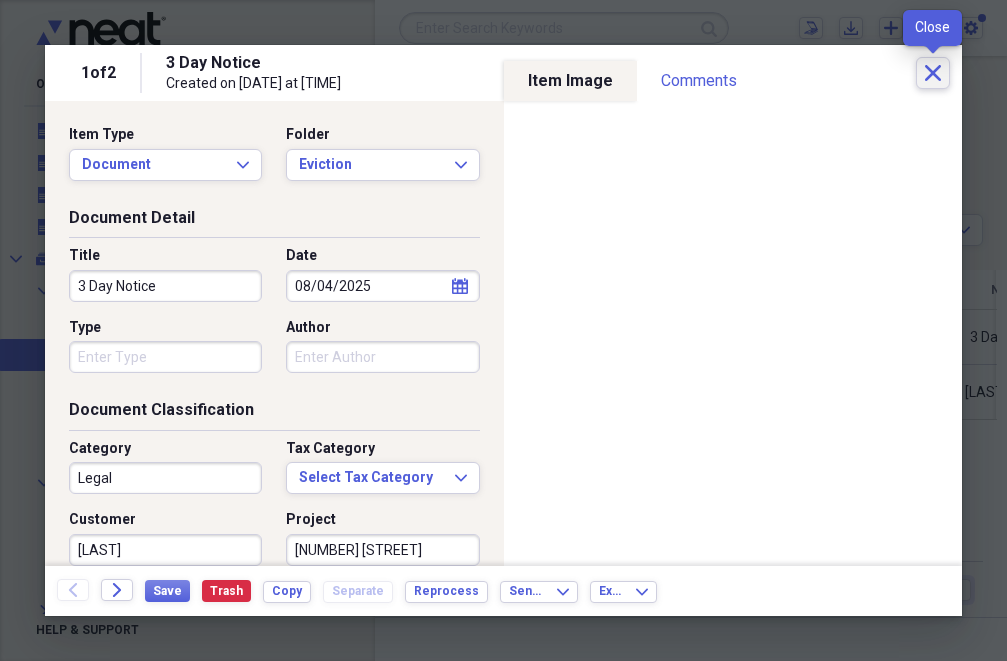 click on "Close" at bounding box center [933, 73] 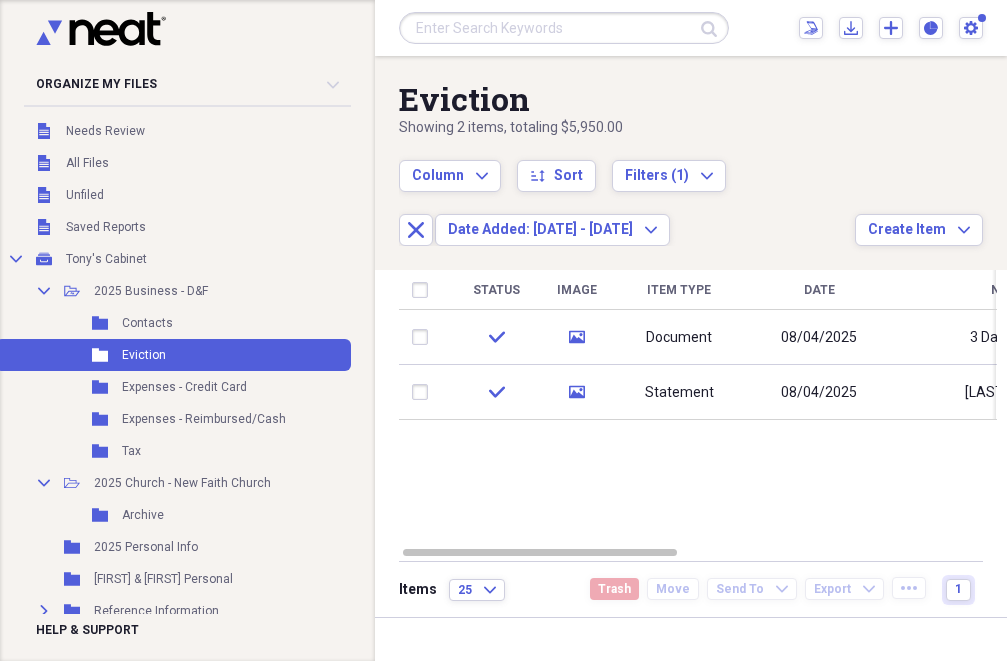 drag, startPoint x: 912, startPoint y: 94, endPoint x: 863, endPoint y: 121, distance: 55.946404 